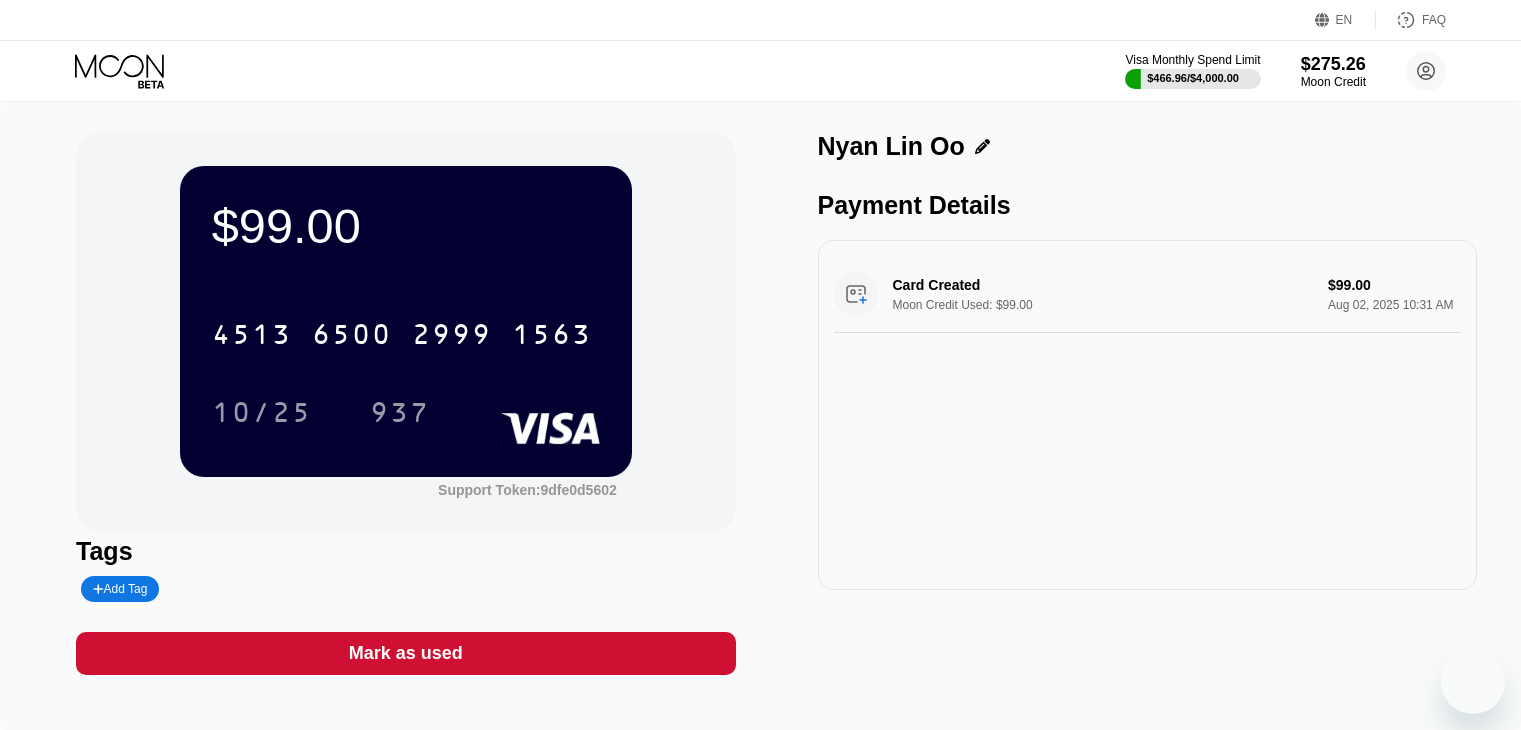 scroll, scrollTop: 0, scrollLeft: 0, axis: both 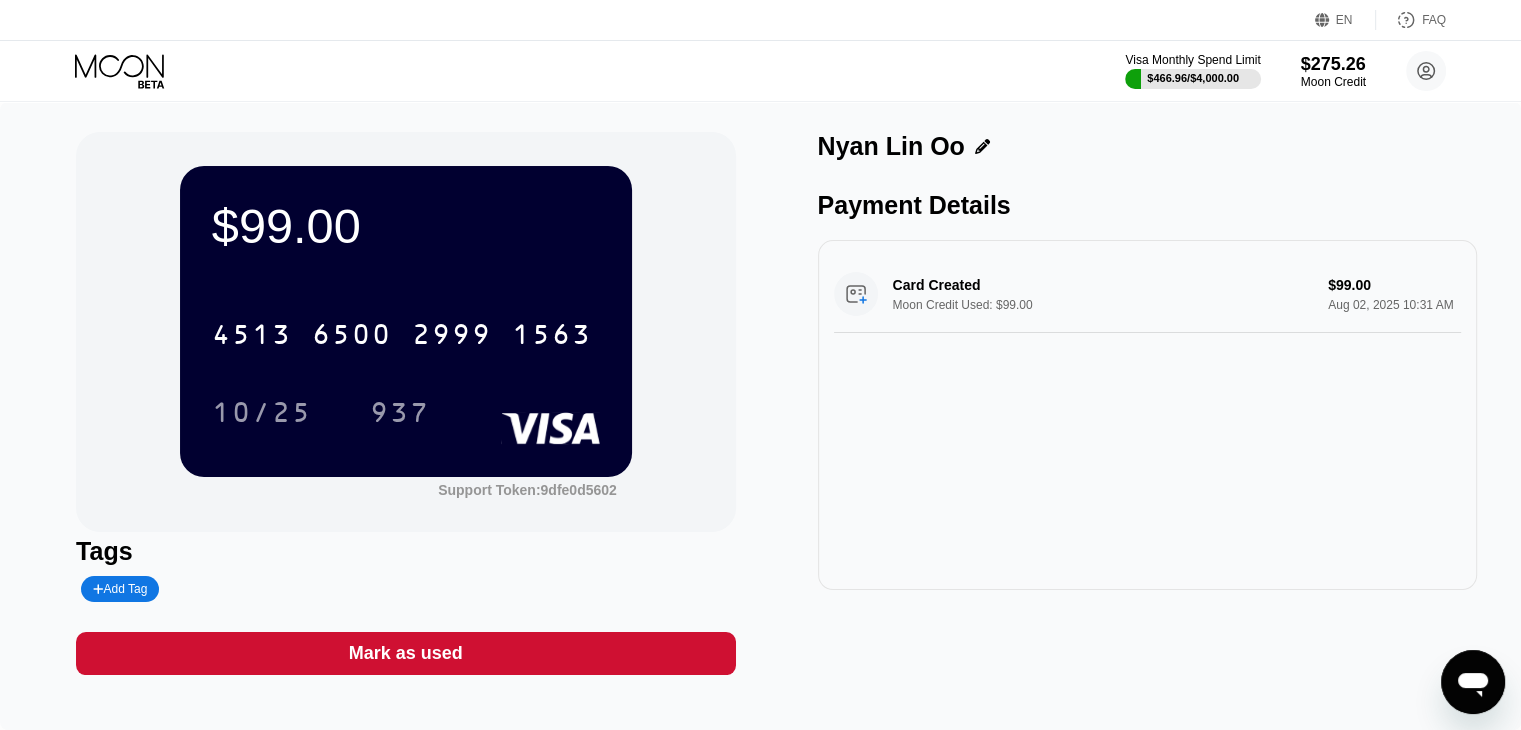 click 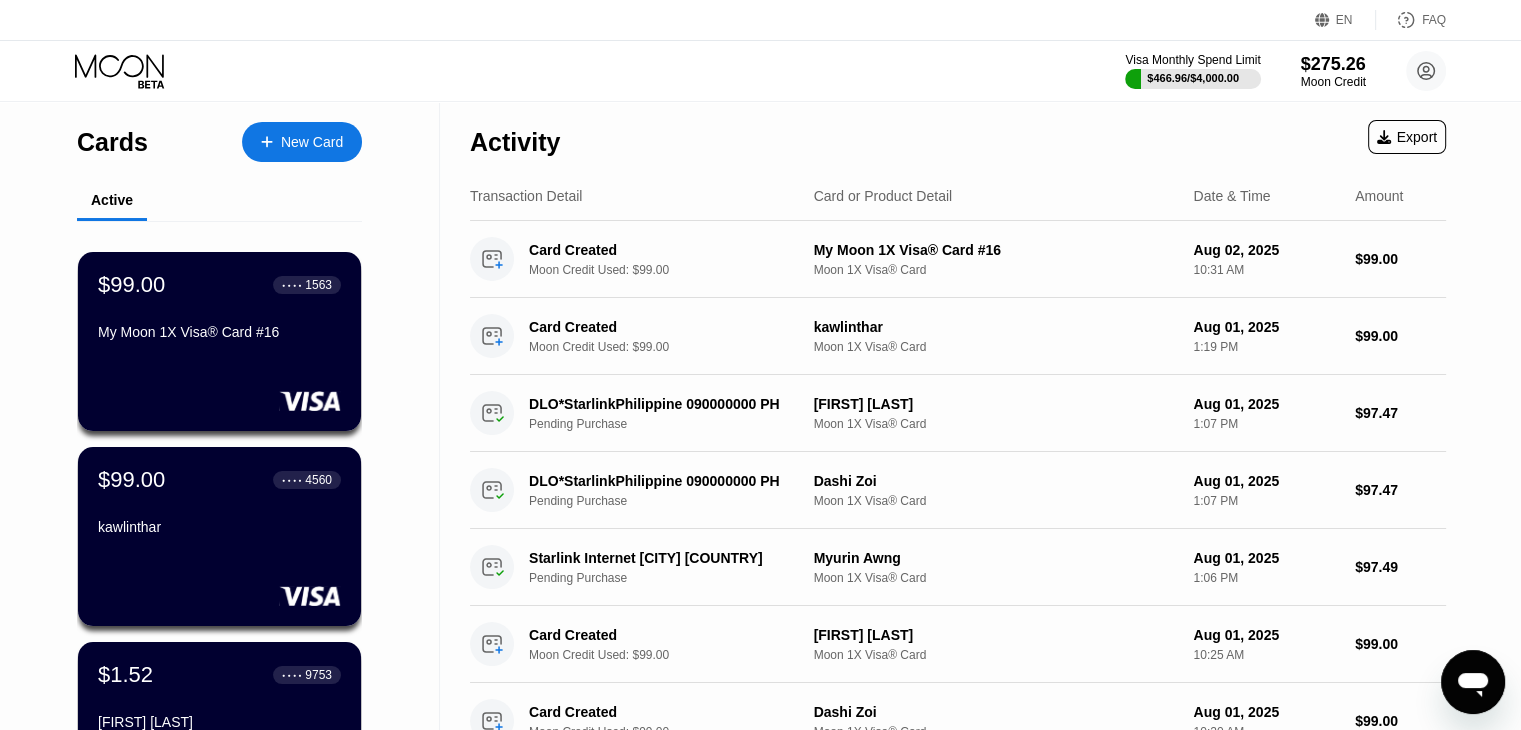 click on "New Card" at bounding box center (312, 142) 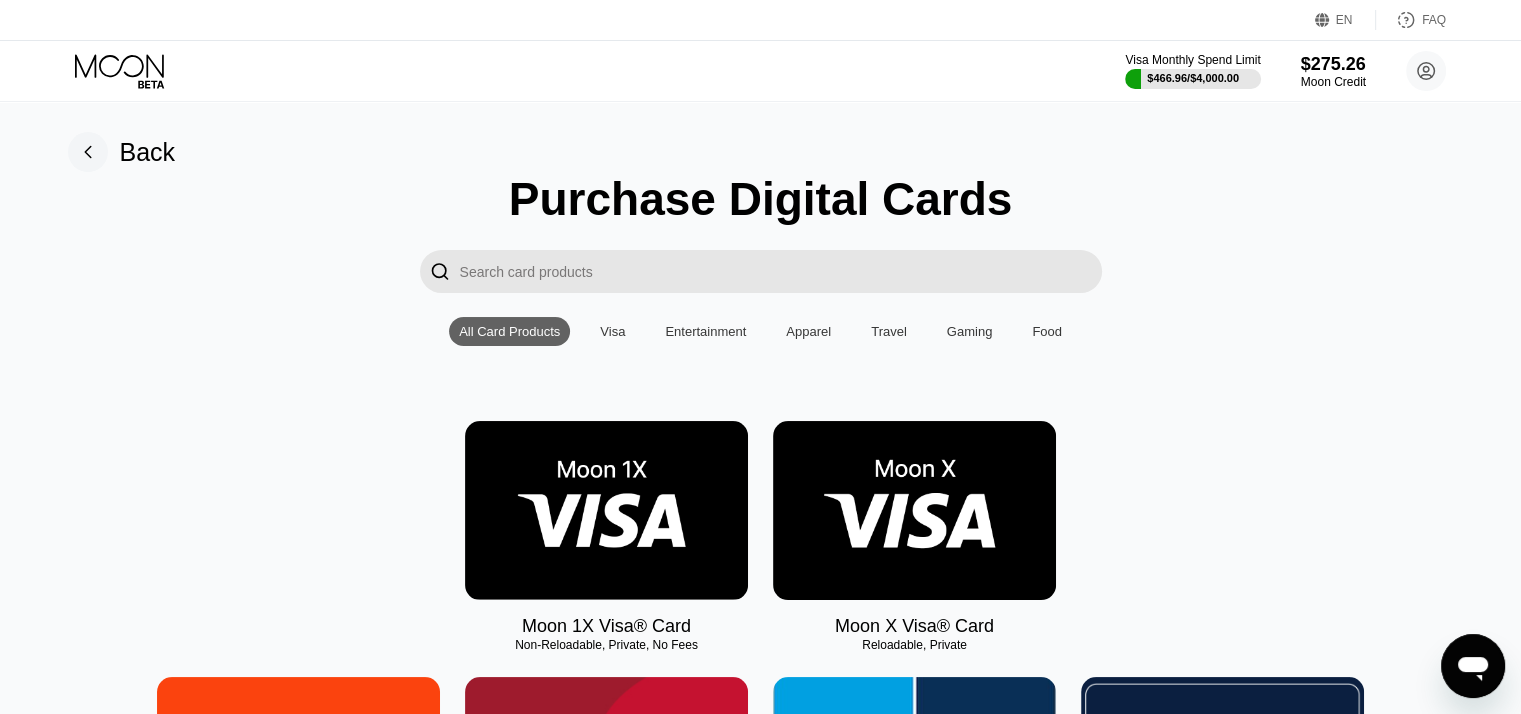 click at bounding box center [606, 510] 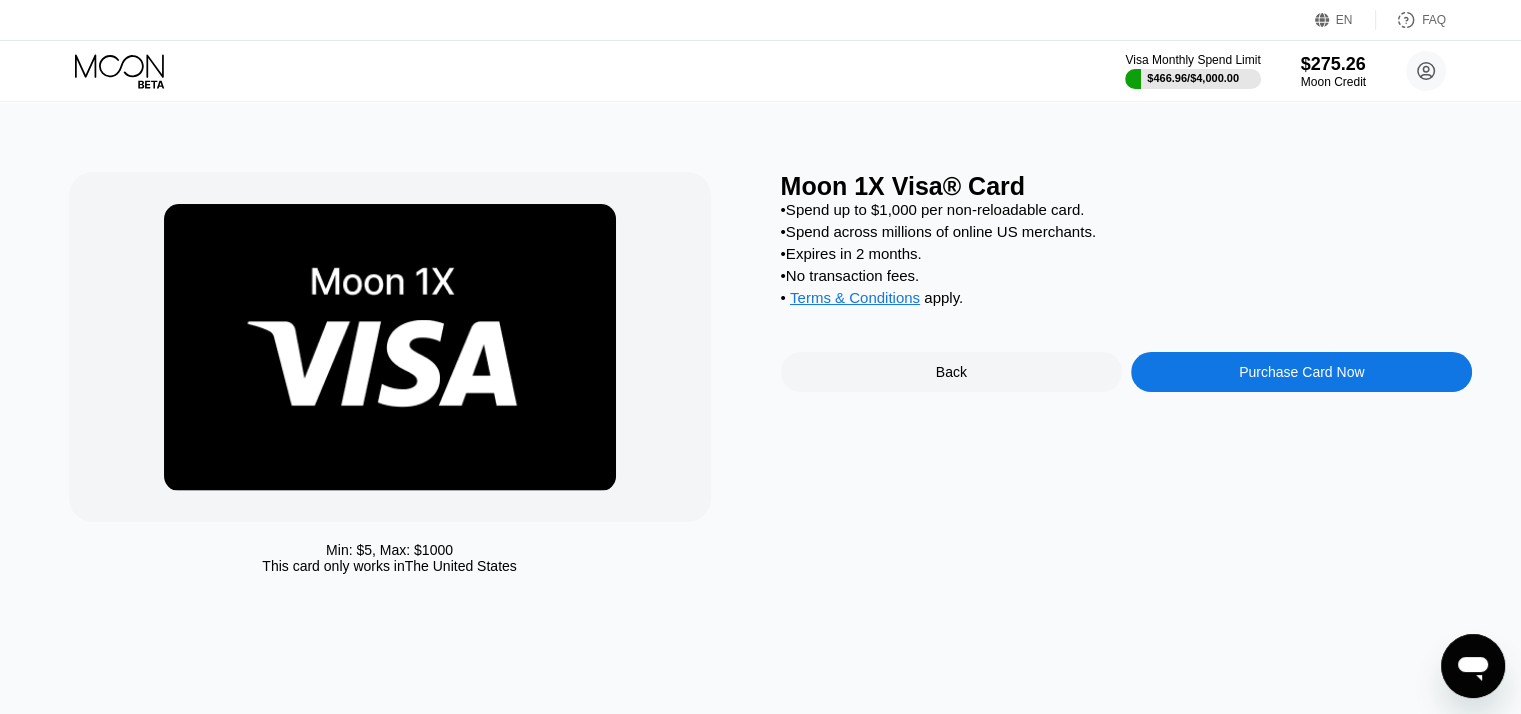 click on "Purchase Card Now" at bounding box center [1301, 372] 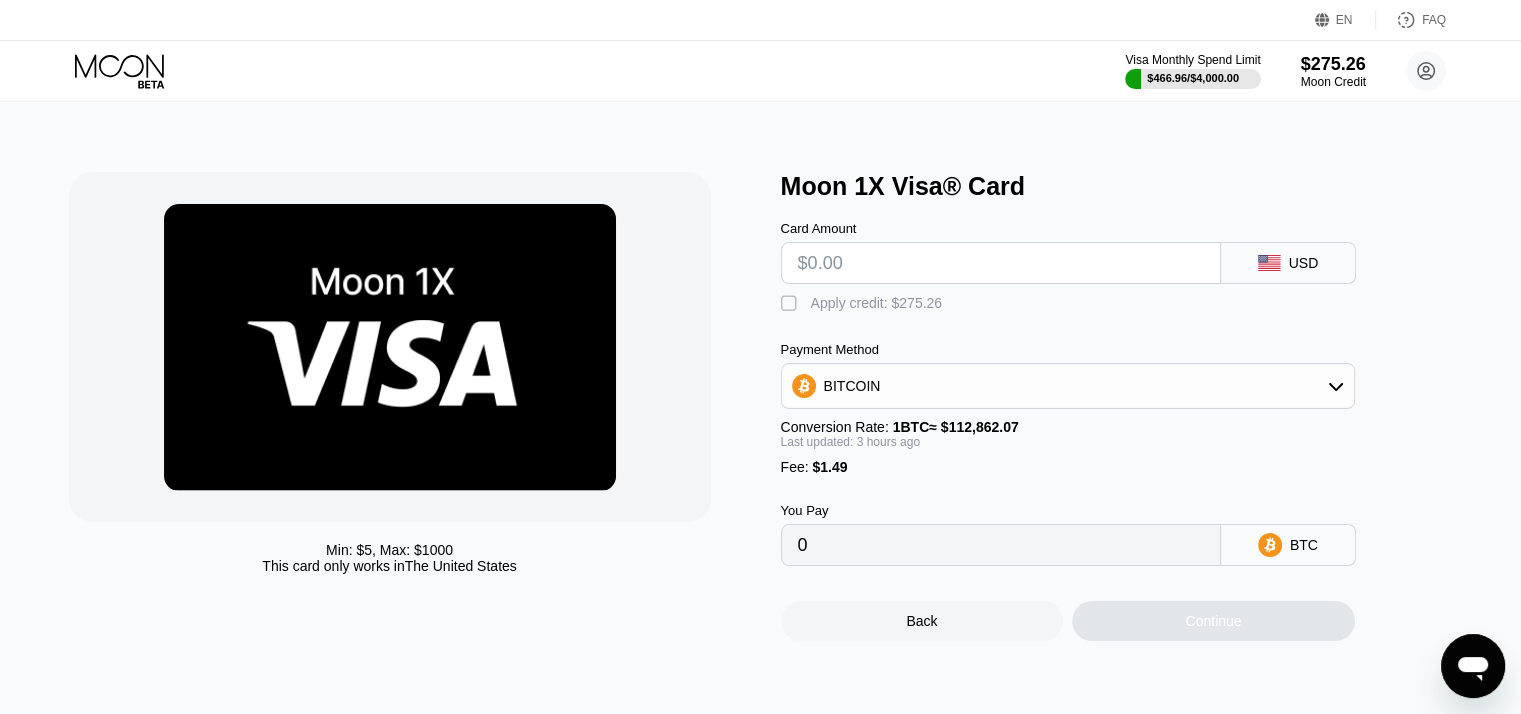 click at bounding box center (1001, 263) 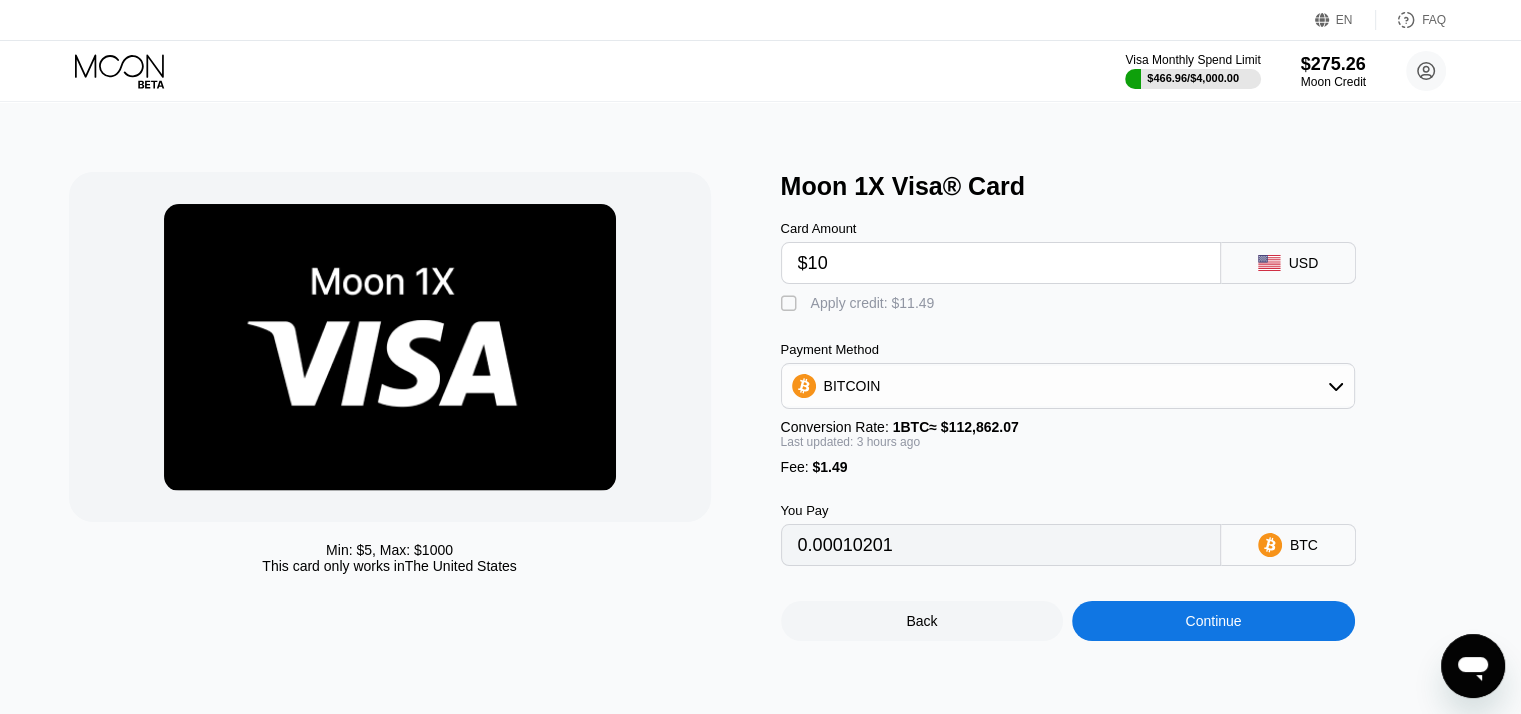 type on "$105" 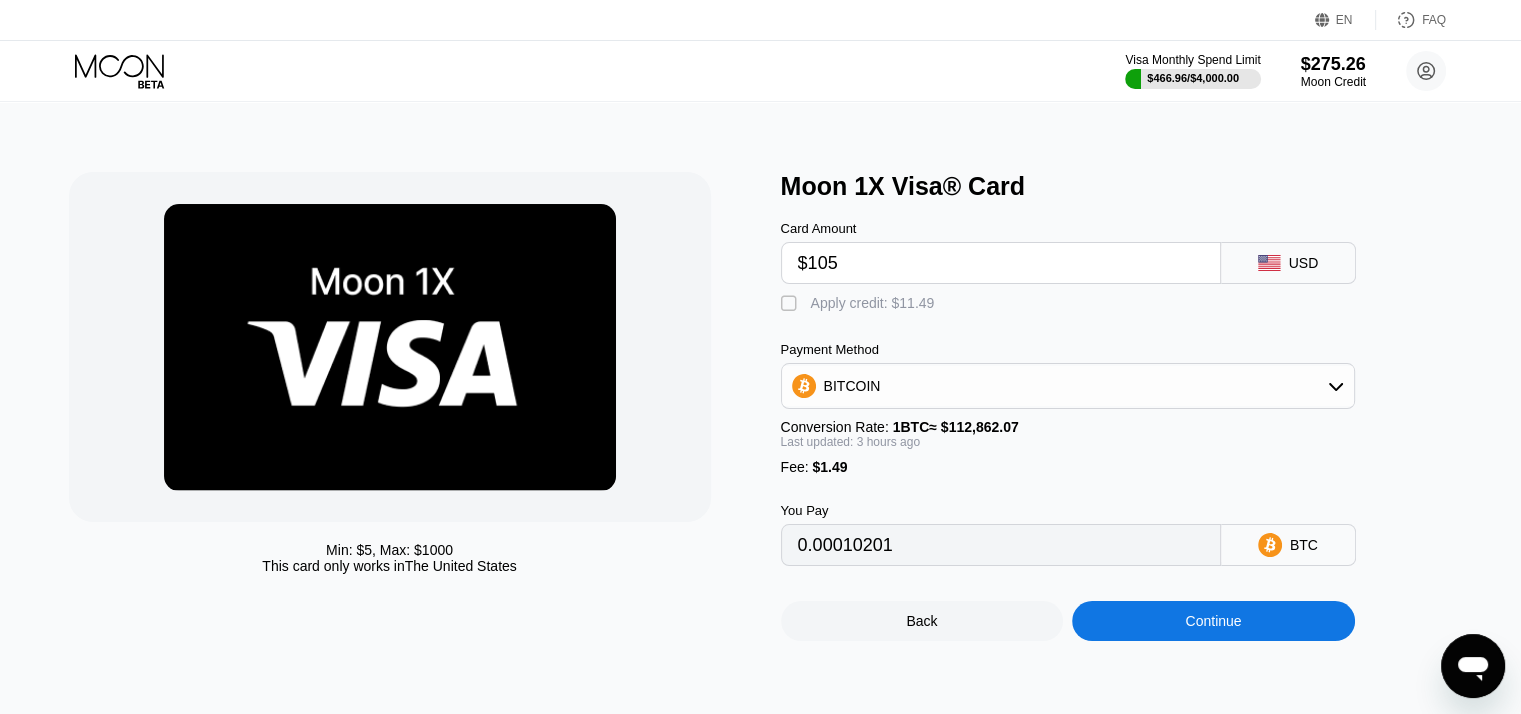 type on "0.00094541" 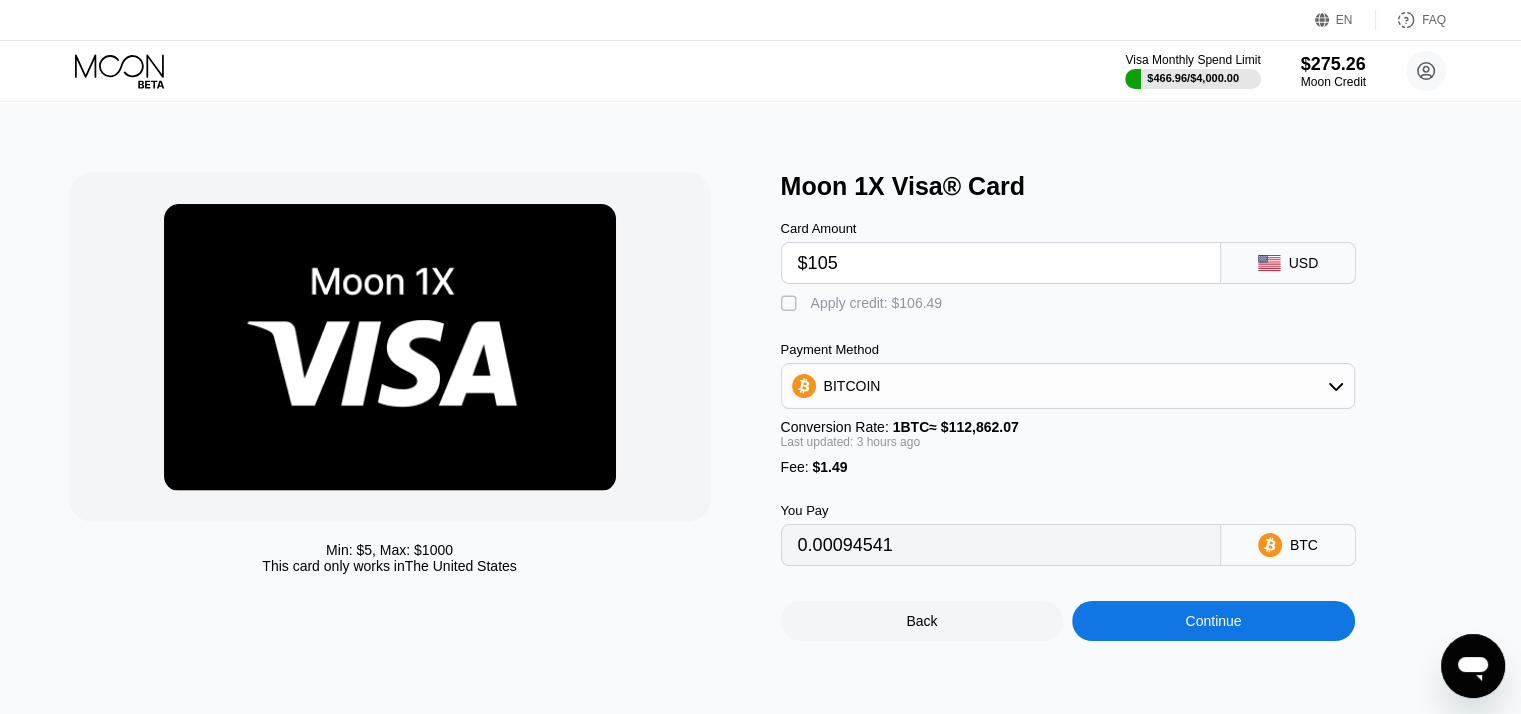 click on "$105" at bounding box center (1001, 263) 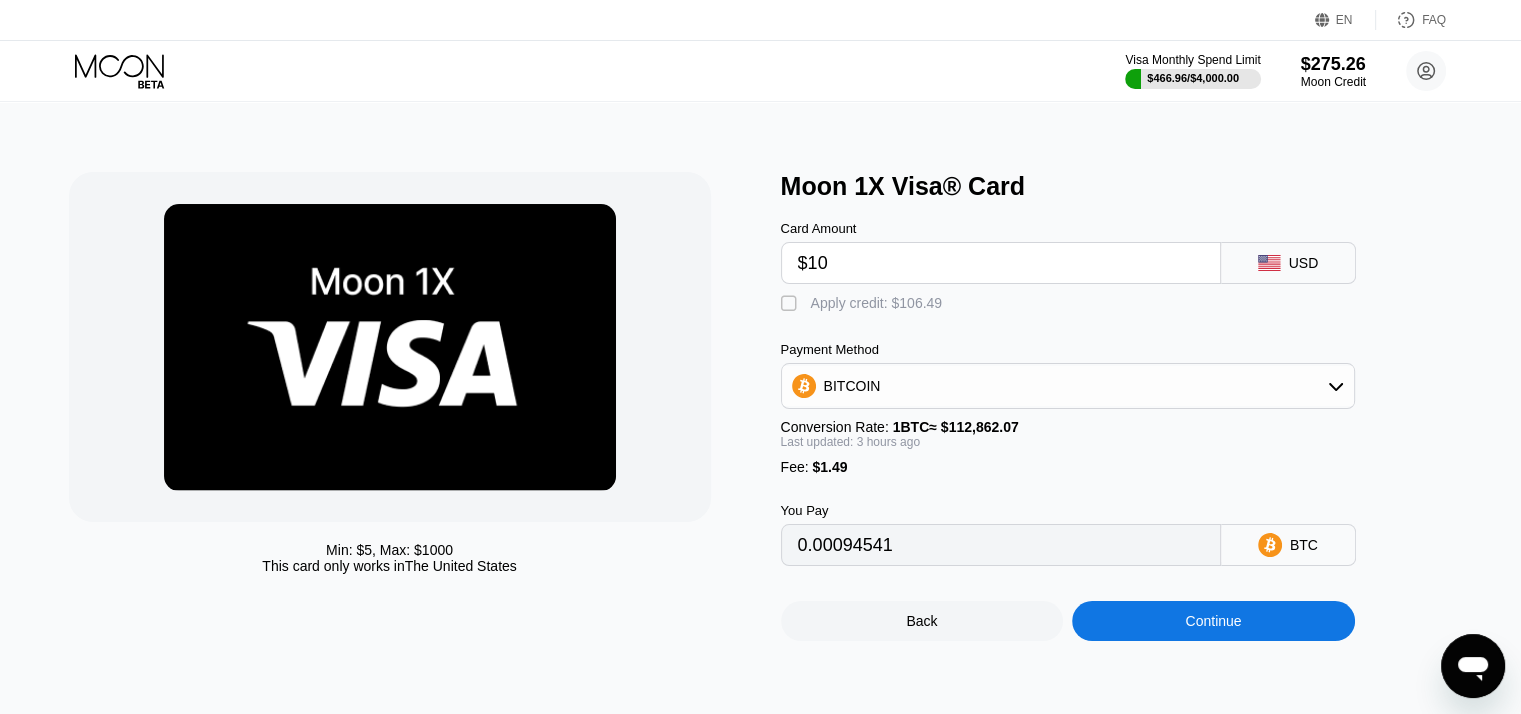 type on "$1" 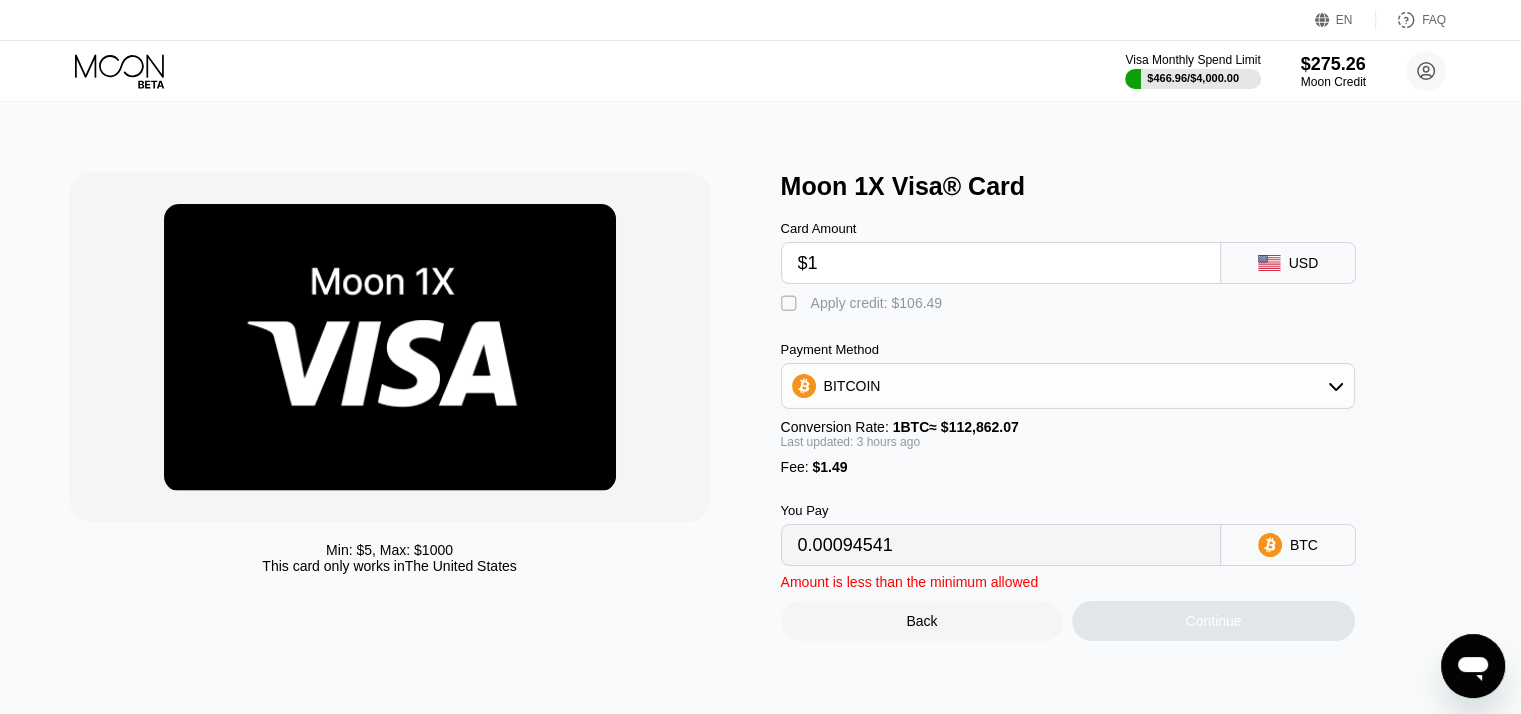 type on "0.00002211" 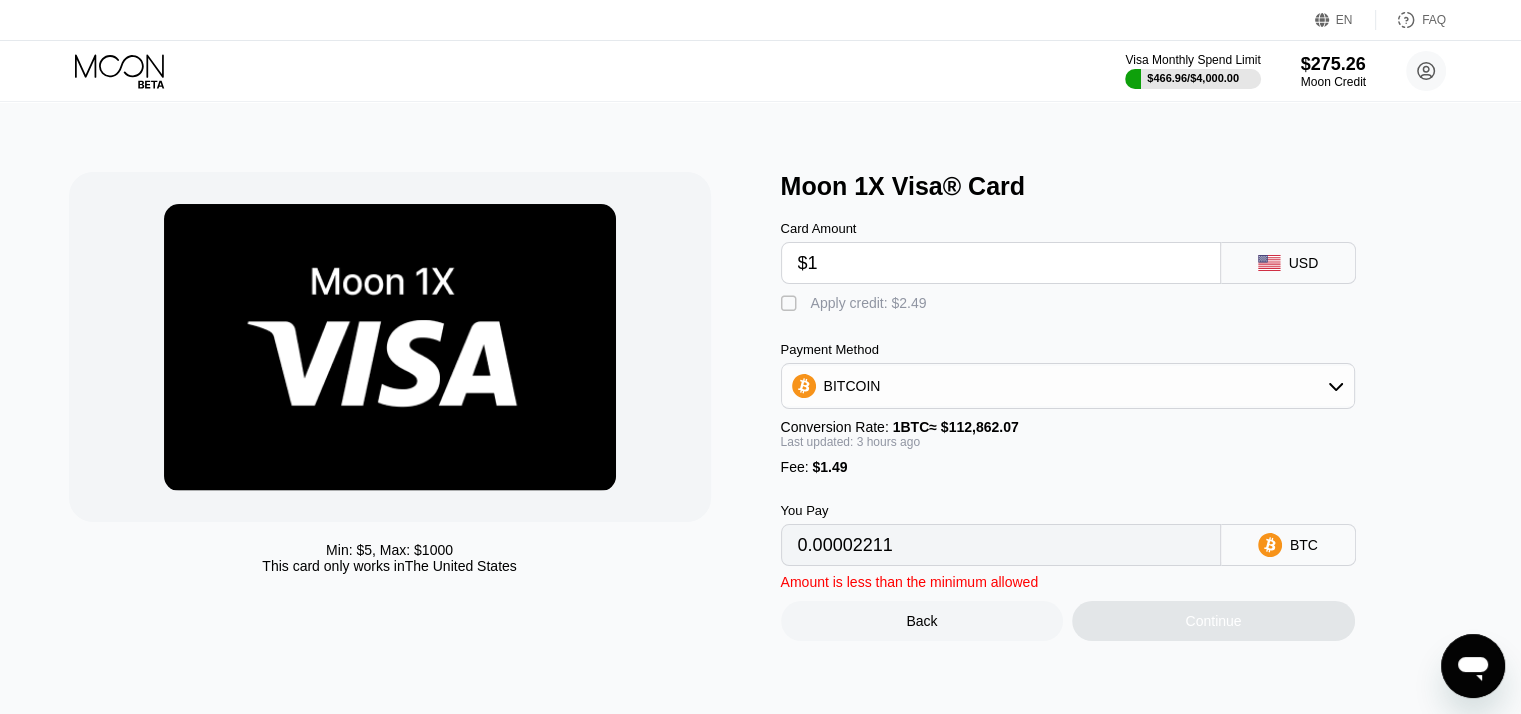 type on "$10" 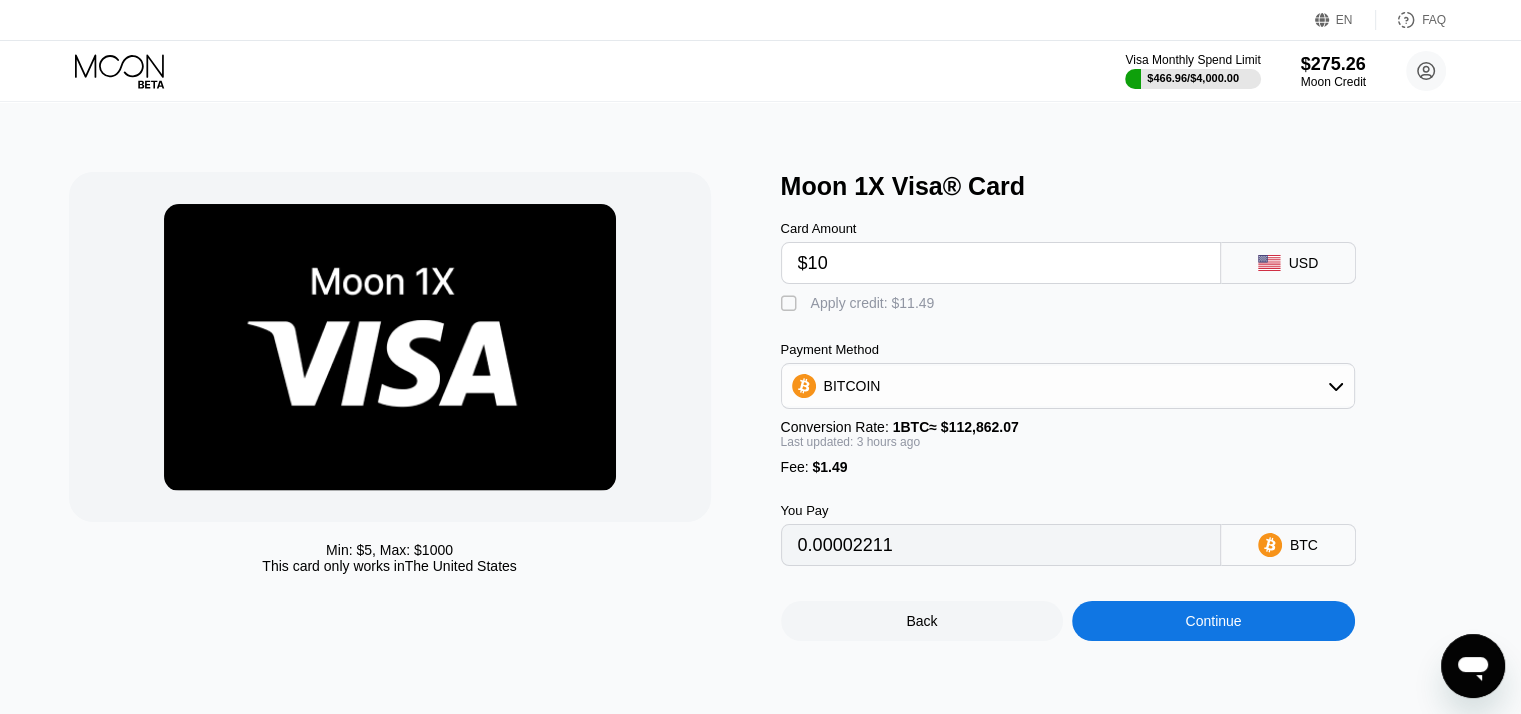 type on "0.00010201" 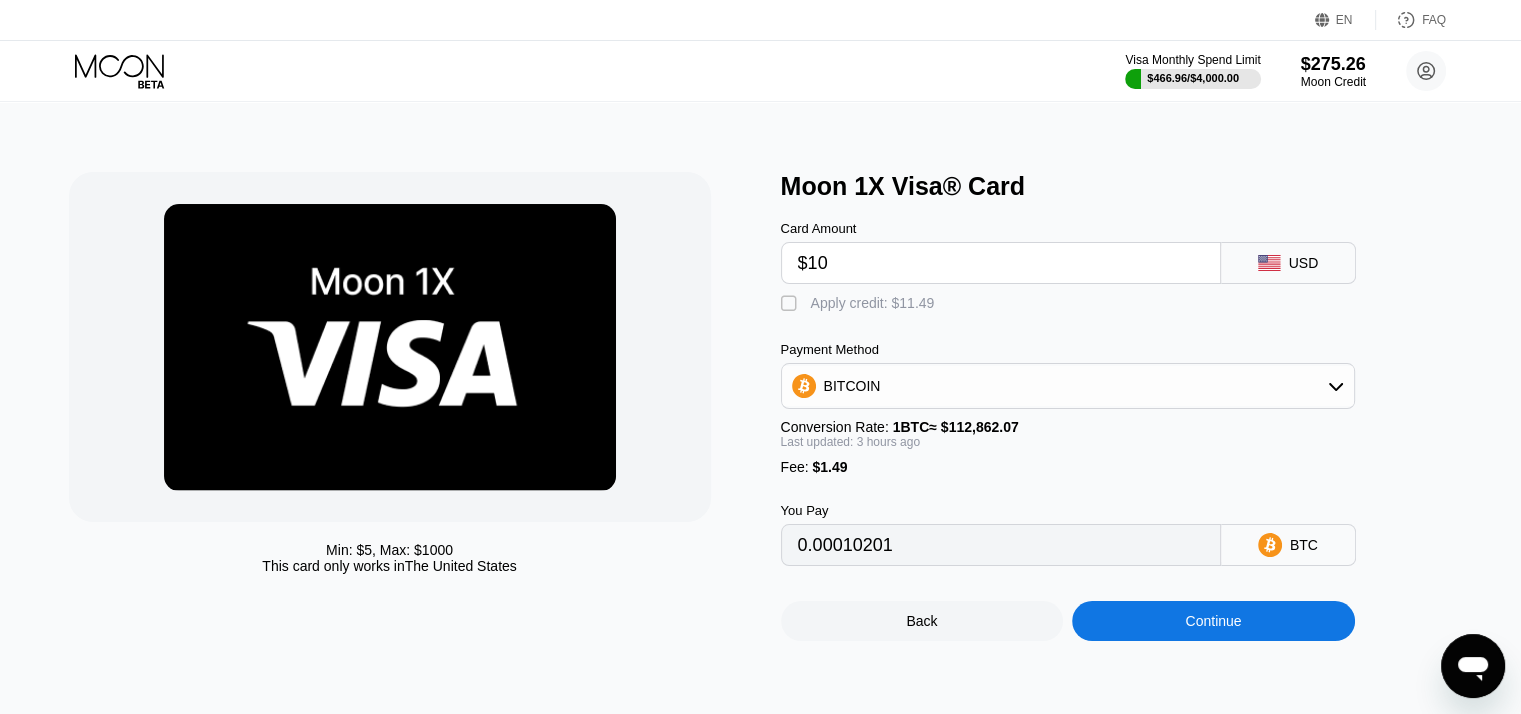 type on "$100" 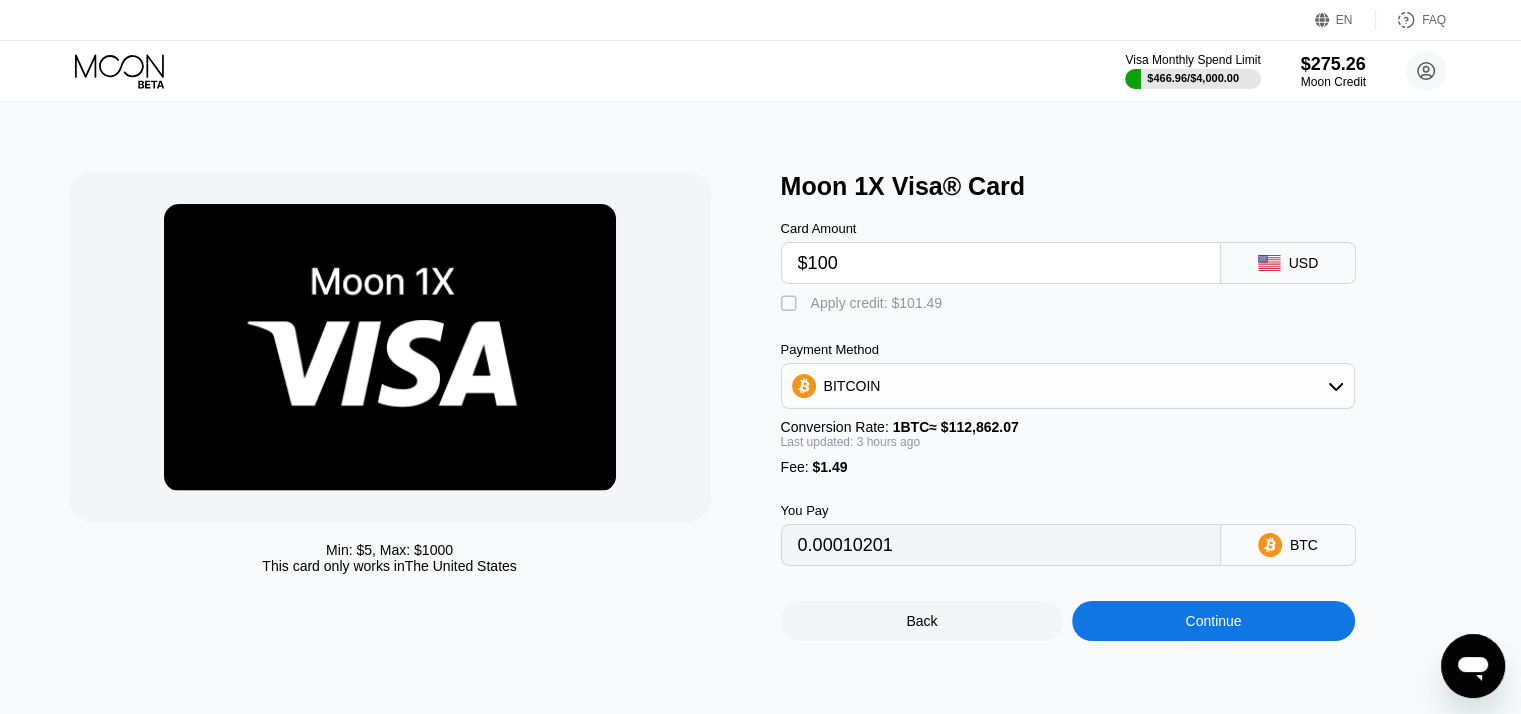 type on "0.00090102" 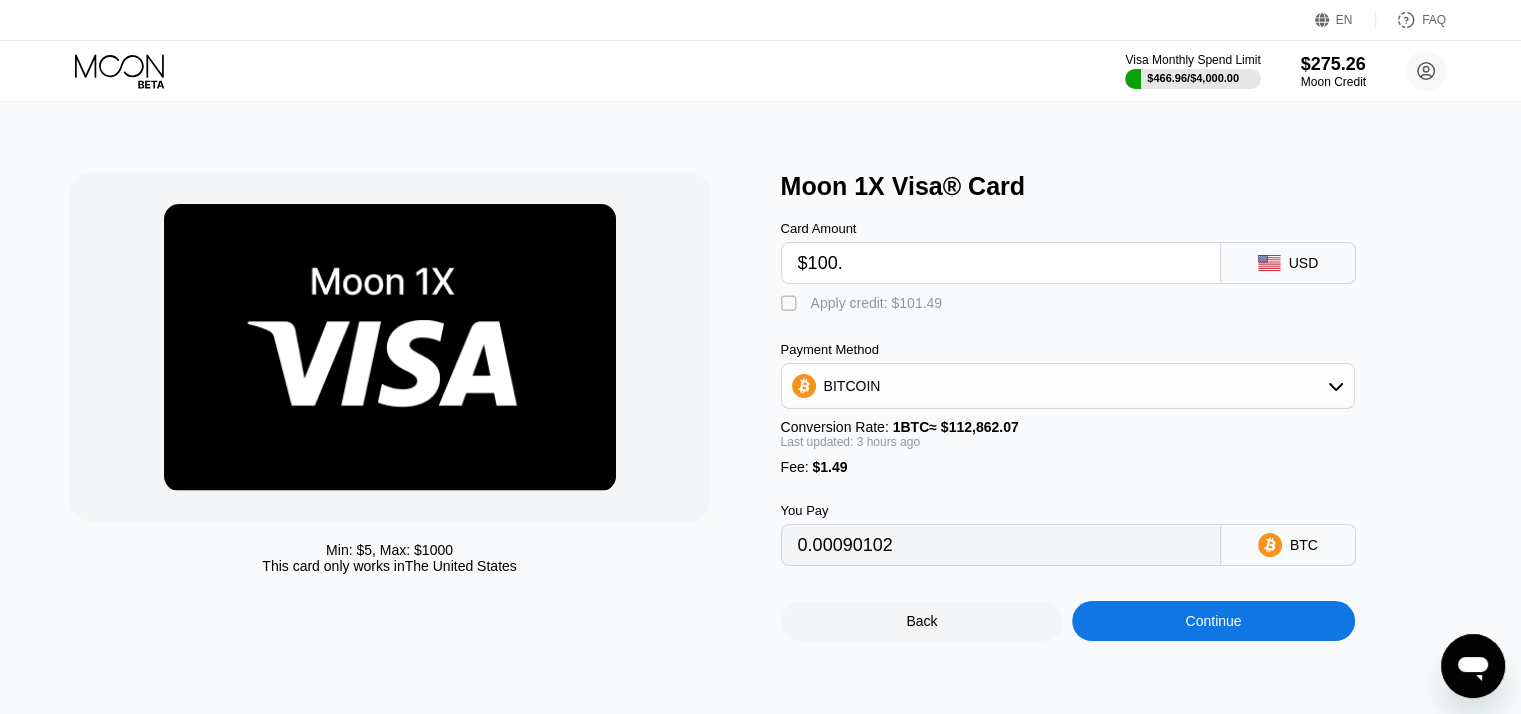 type on "$100.5" 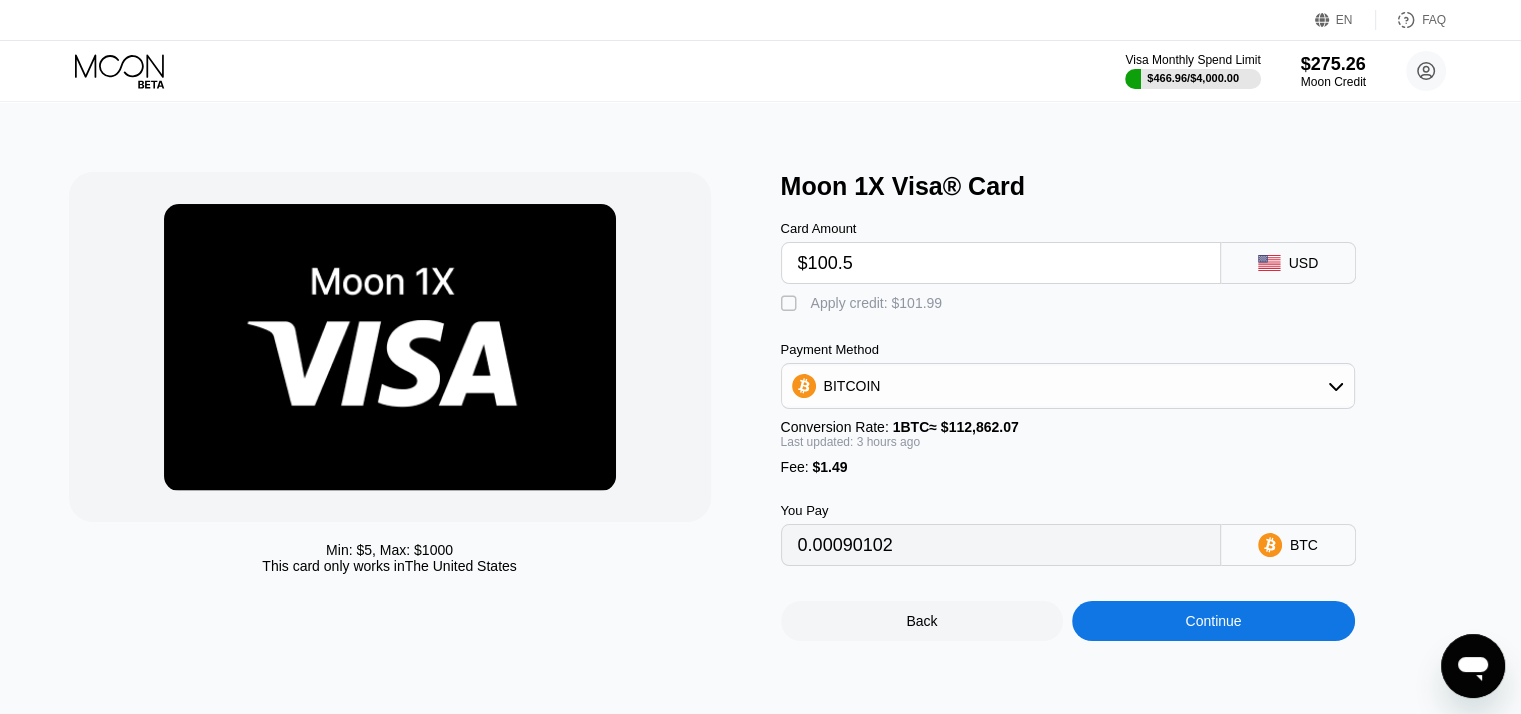 type on "0.00090546" 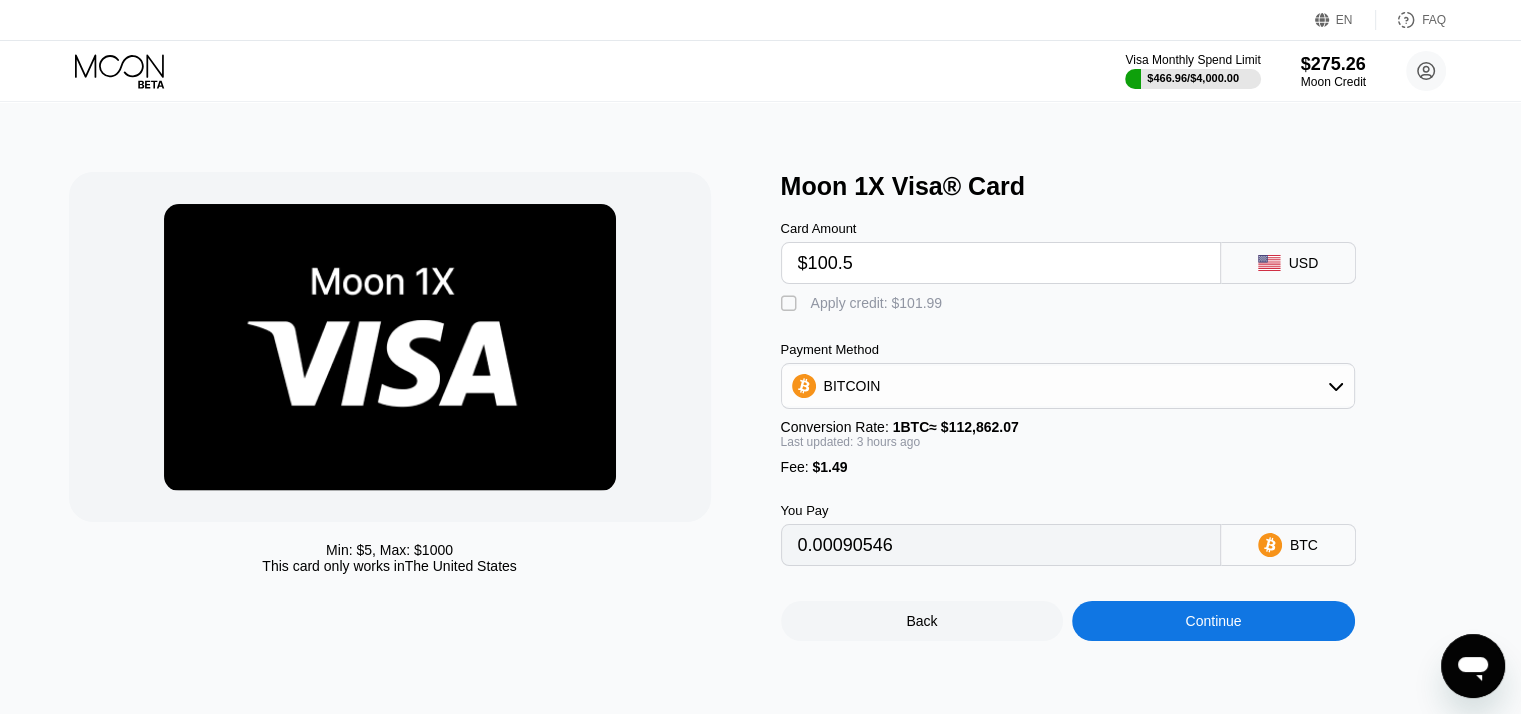 type on "$100.5" 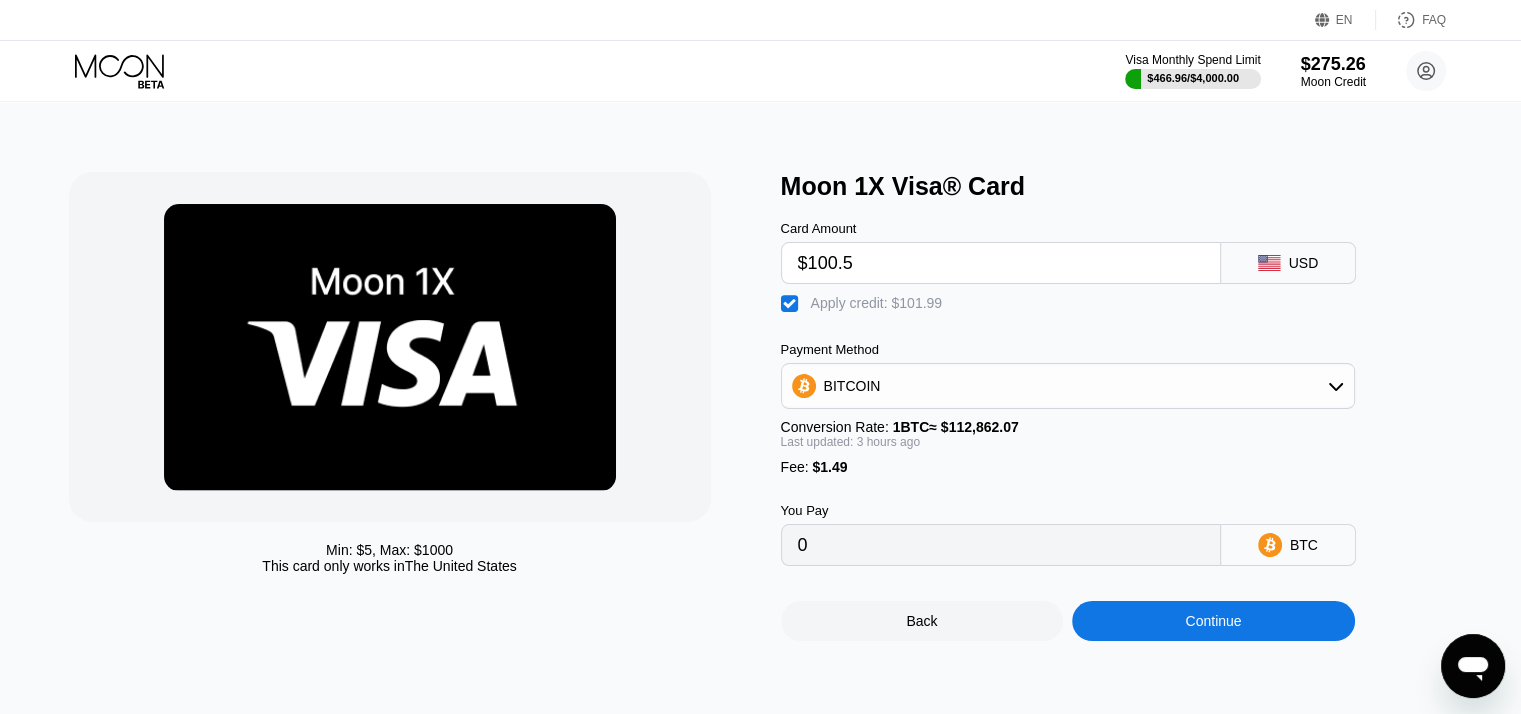 click on "Continue" at bounding box center [1213, 621] 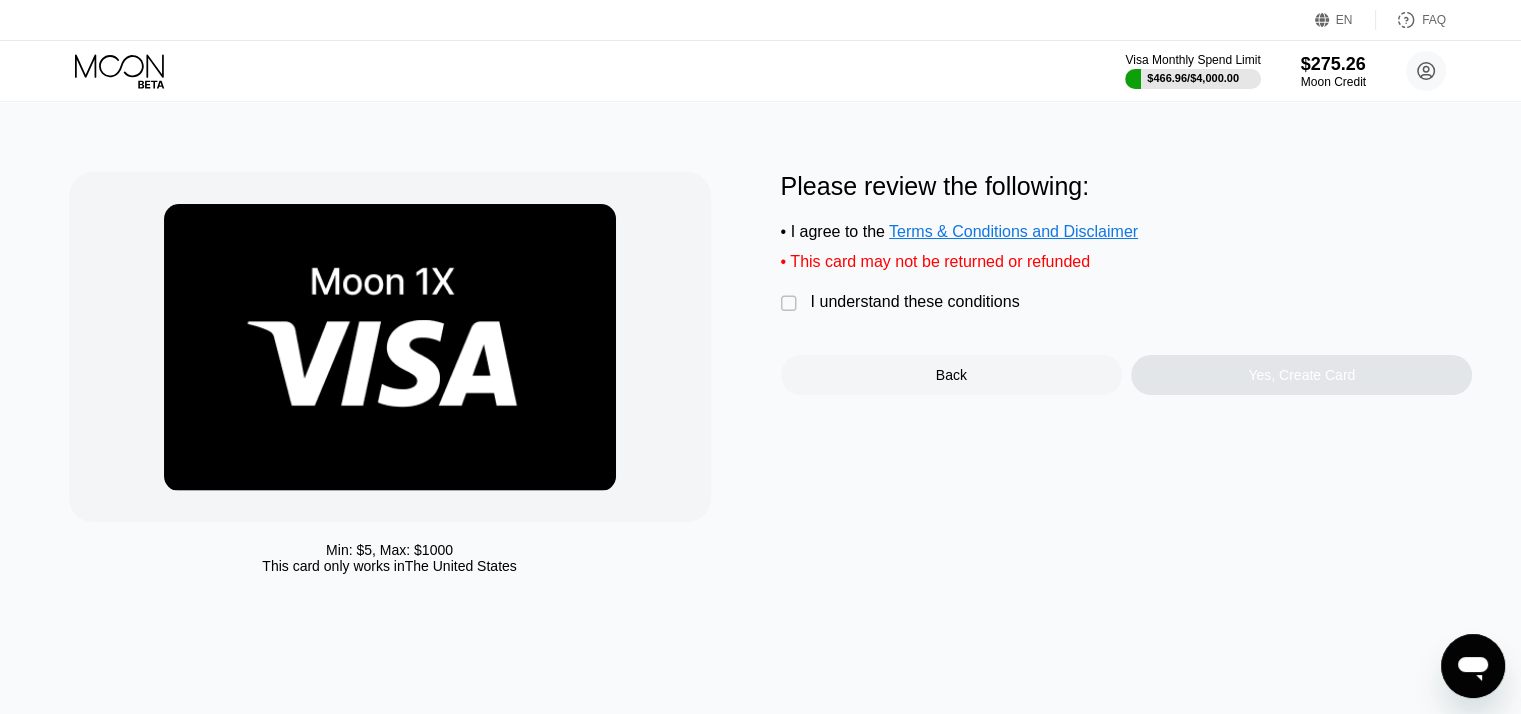 click on "I understand these conditions" at bounding box center [915, 302] 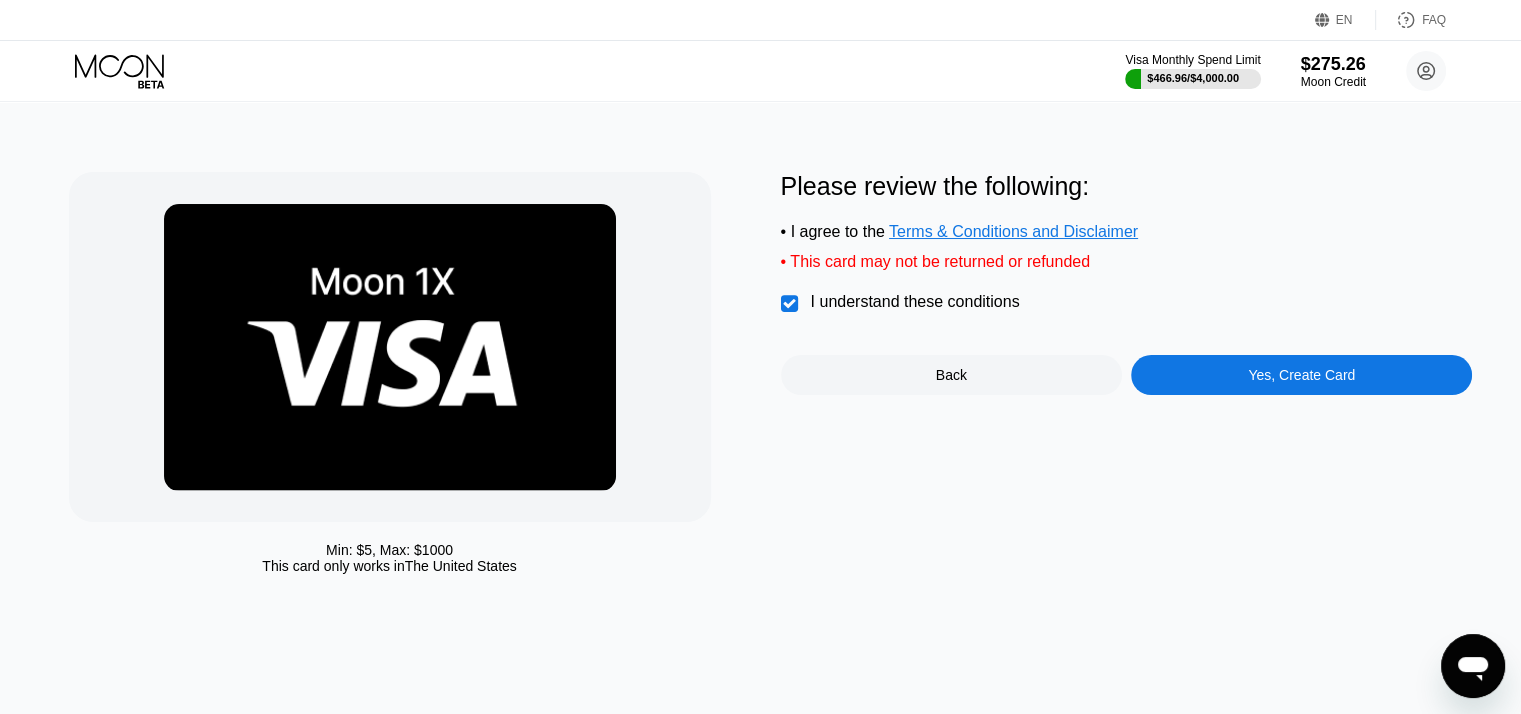 click on "Yes, Create Card" at bounding box center [1301, 375] 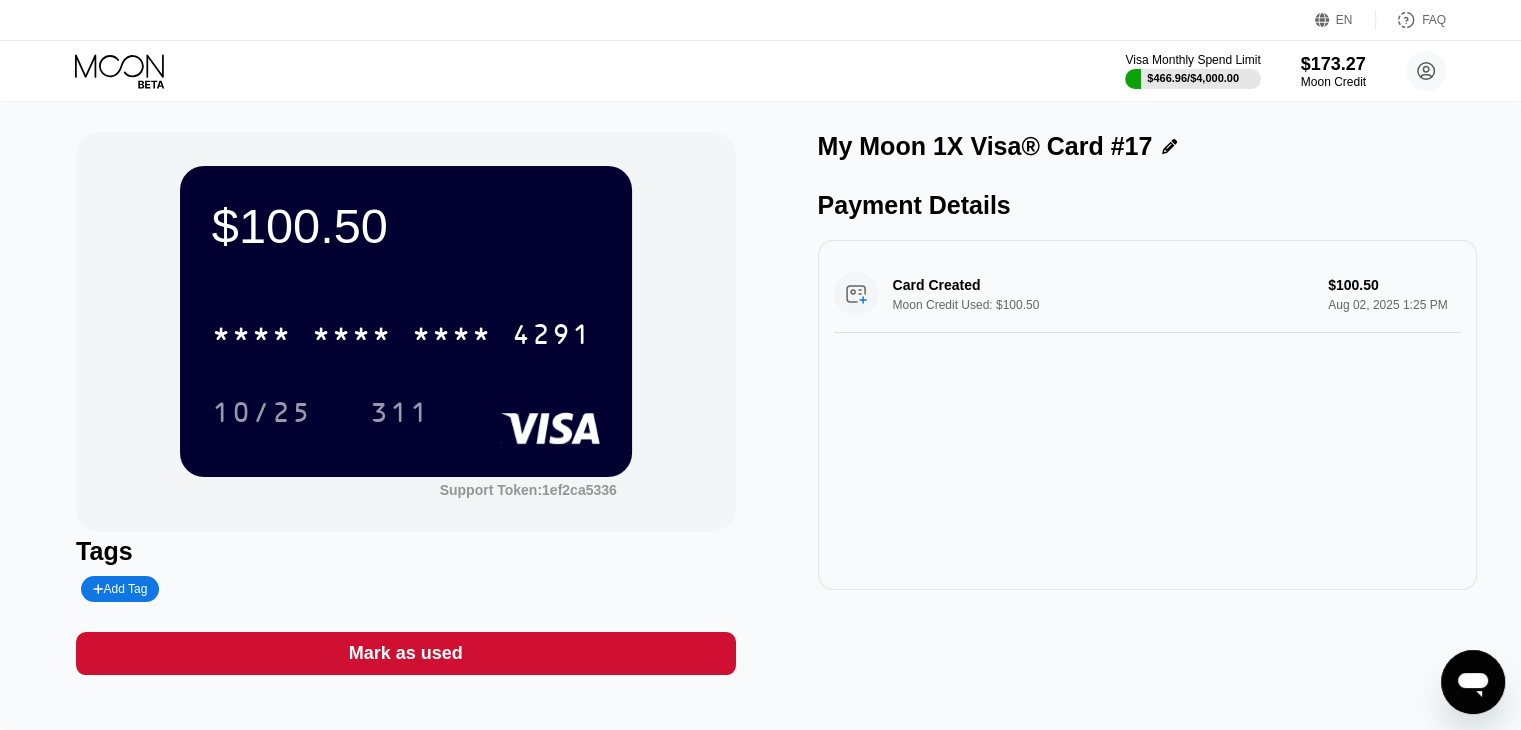 click 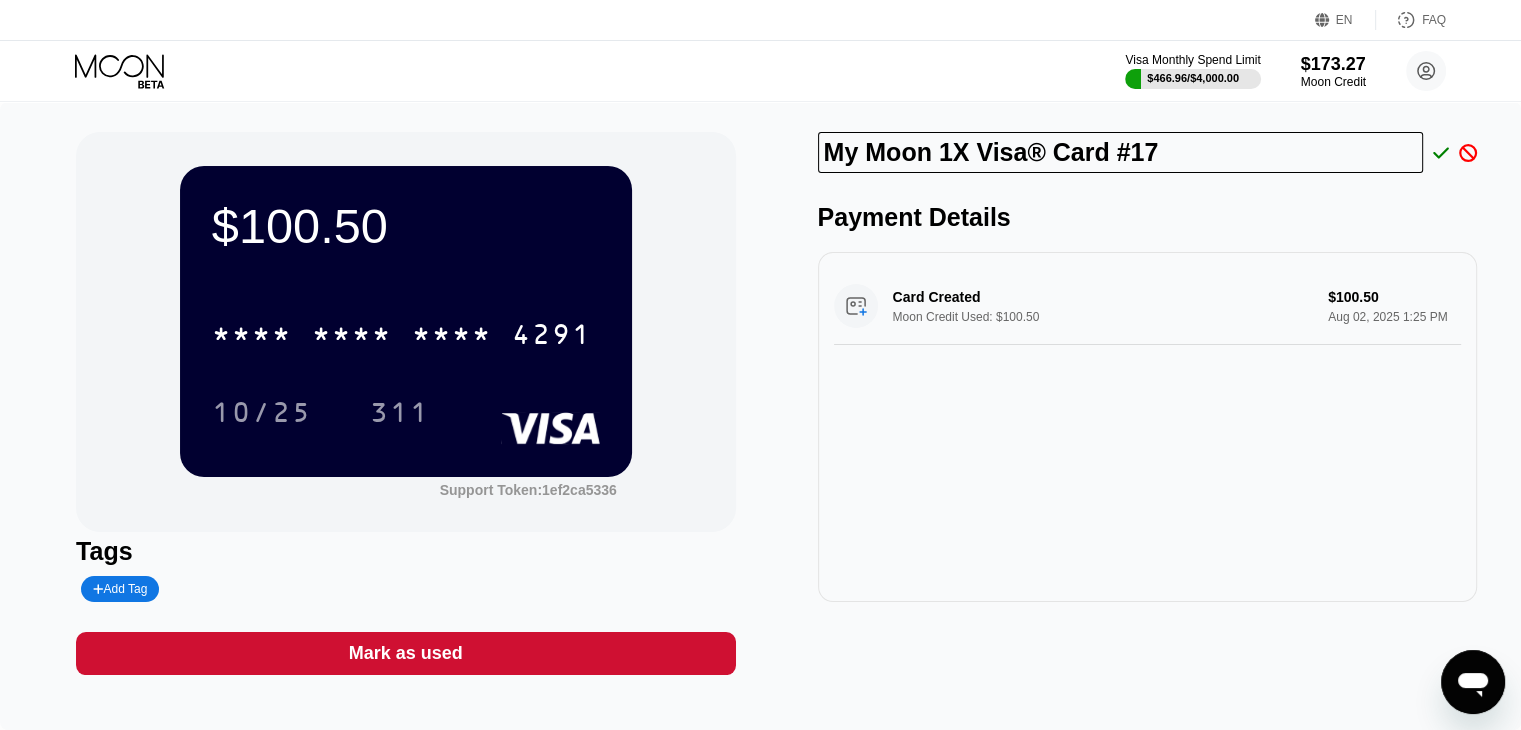 drag, startPoint x: 1172, startPoint y: 157, endPoint x: 639, endPoint y: 157, distance: 533 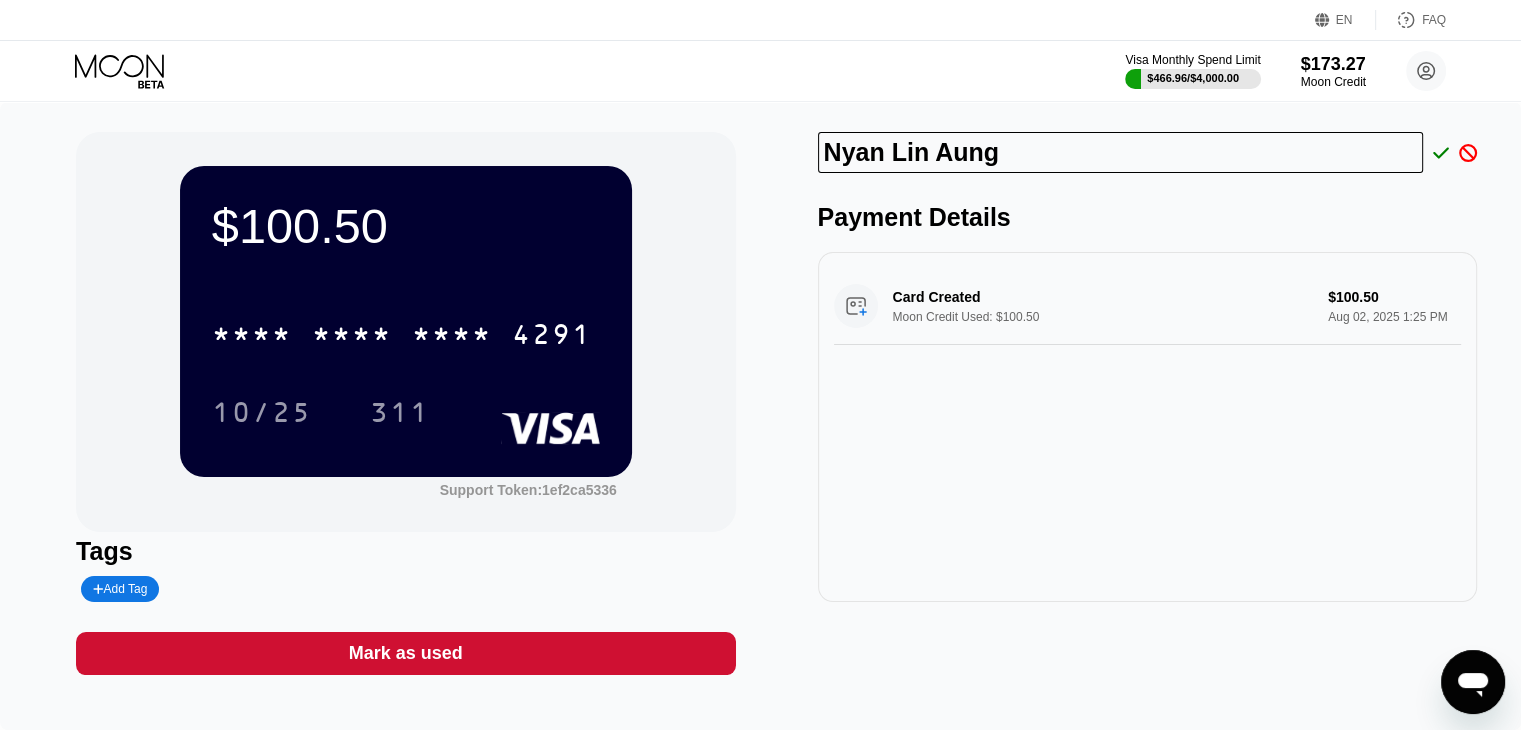 type on "Nyan Lin Aung" 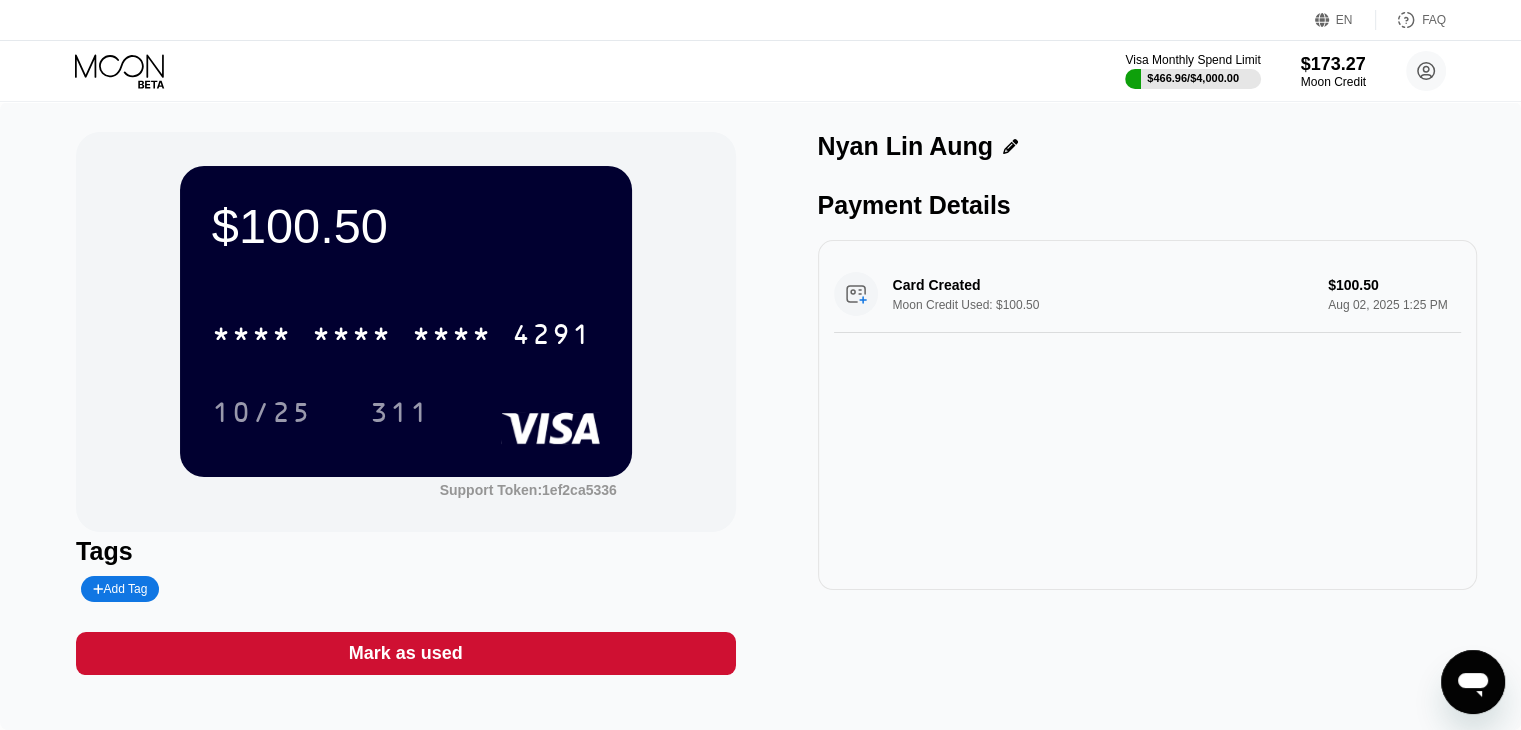 click 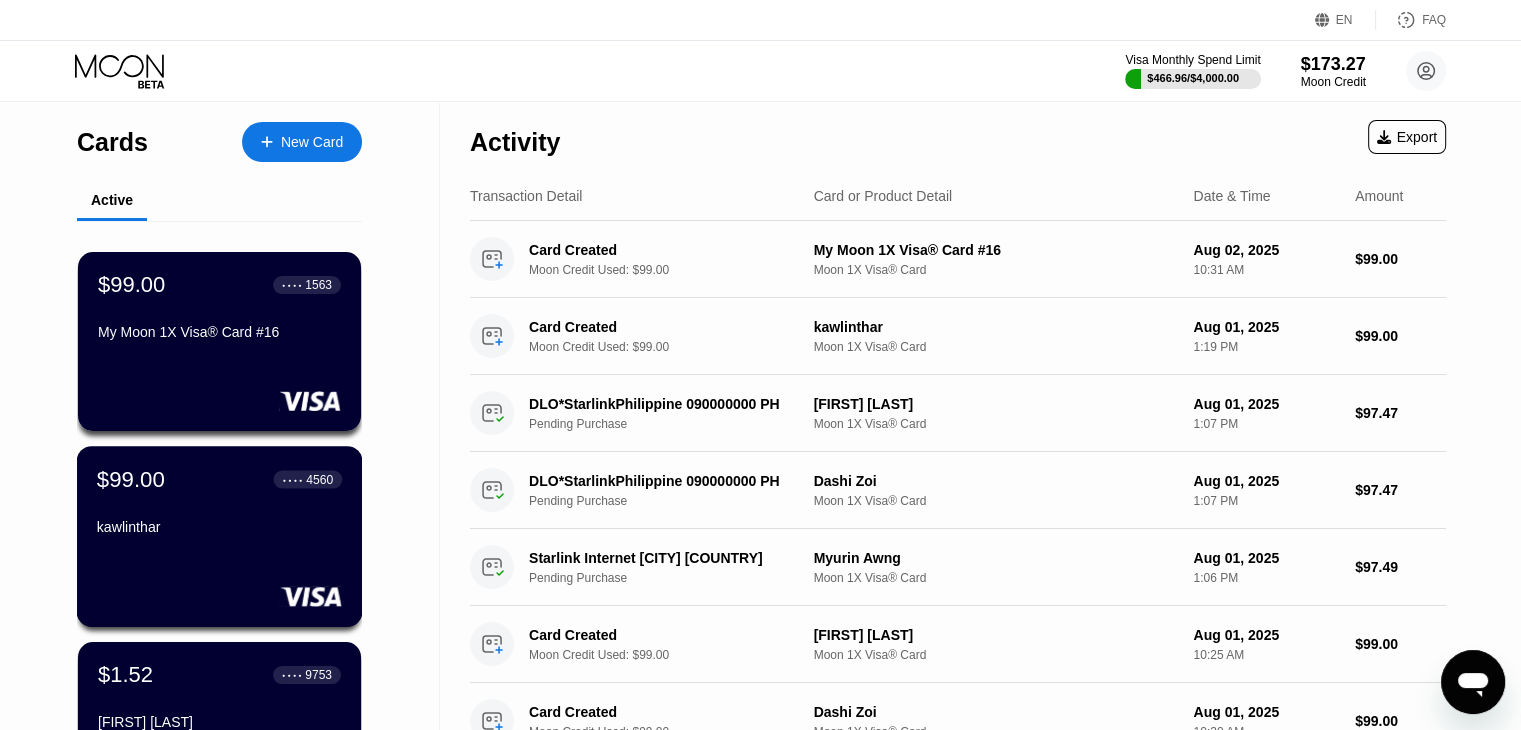 click on "$99.00 ● ● ● ● 4560 kawlinthar" at bounding box center [220, 536] 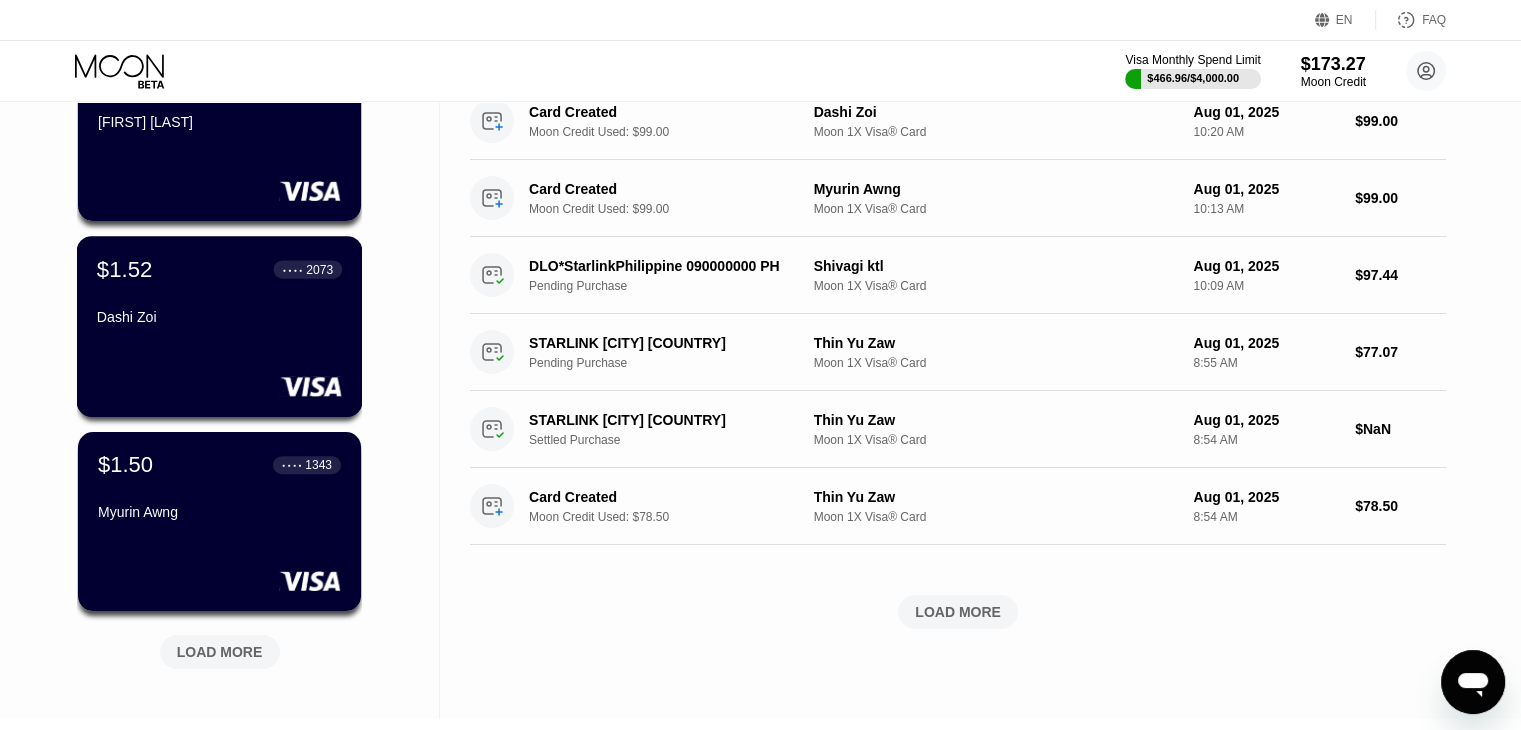 scroll, scrollTop: 0, scrollLeft: 0, axis: both 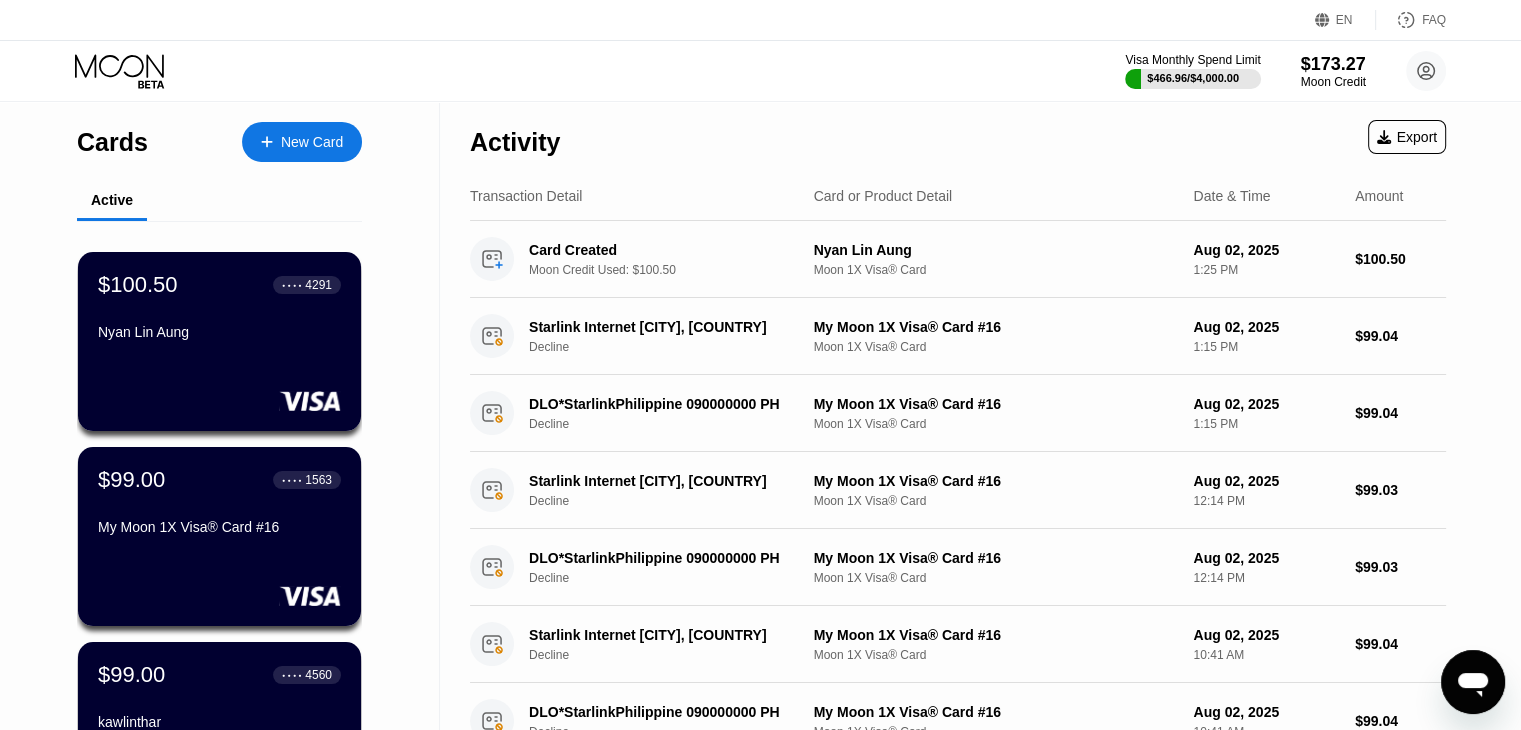 click on "$100.50 ● ● ● ● 4291 Nyan Lin Aung" at bounding box center (219, 341) 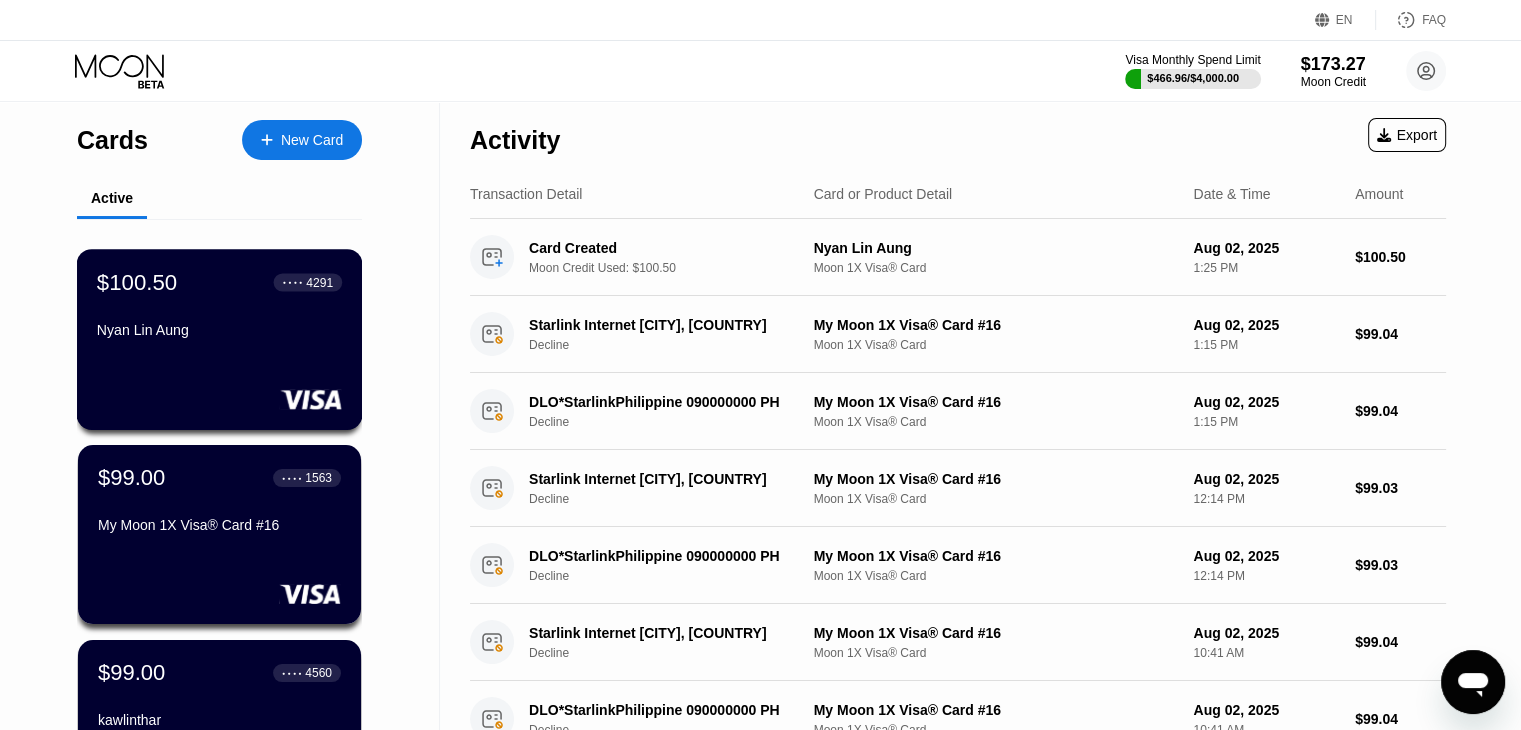scroll, scrollTop: 0, scrollLeft: 0, axis: both 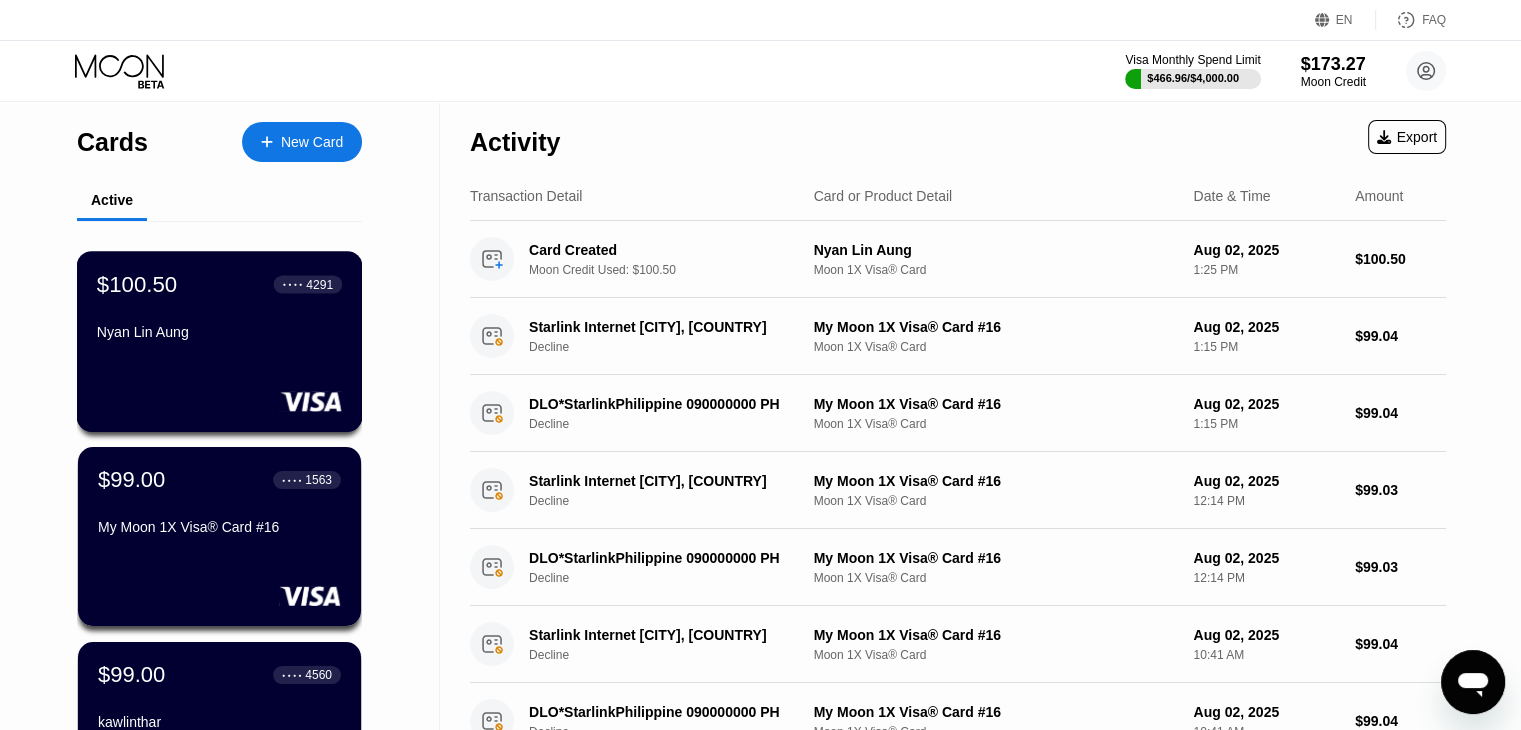 click on "Nyan Lin Aung" at bounding box center (219, 336) 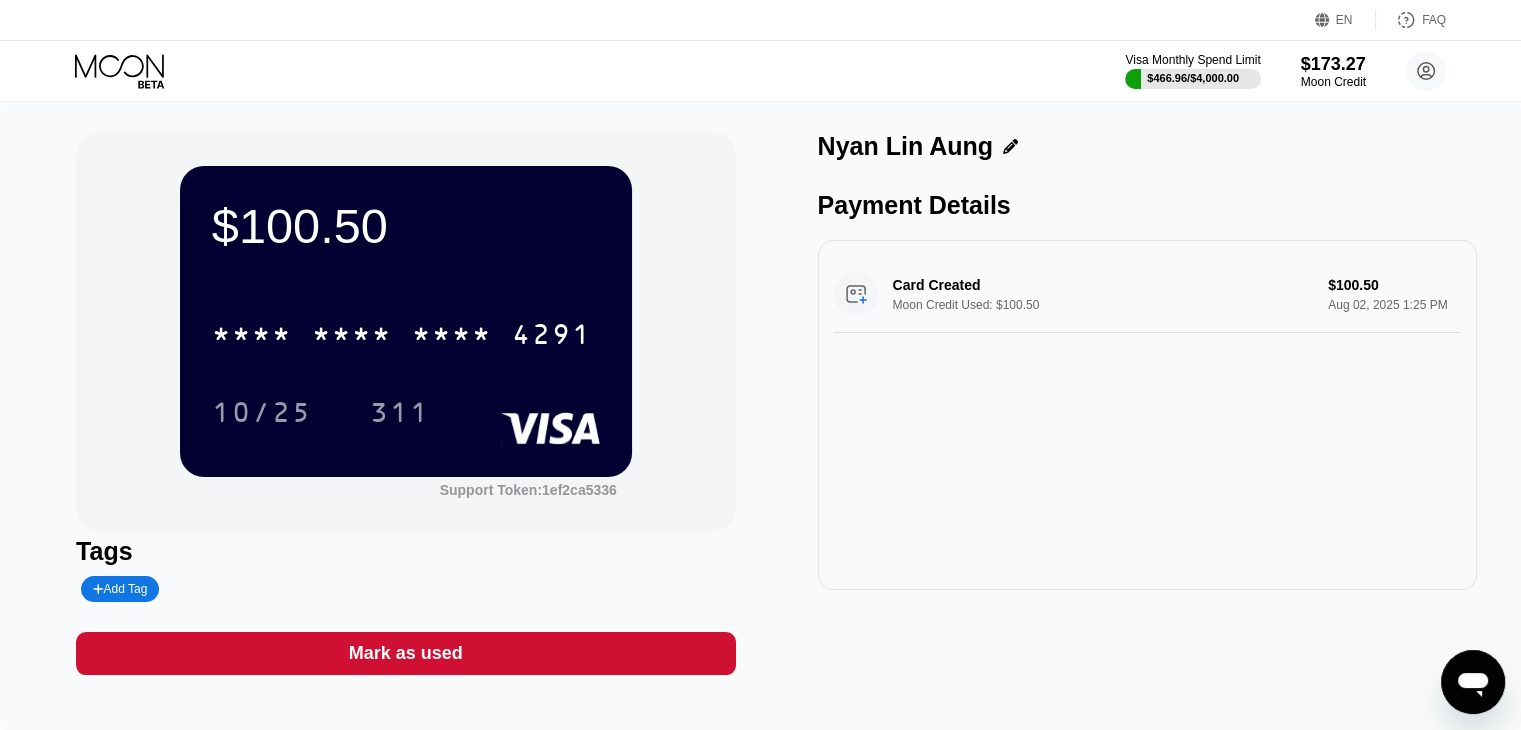 click on "$100.50 * * * * * * * * * * * * 4291 10/25 311 Support Token:  1ef2ca5336" at bounding box center [405, 332] 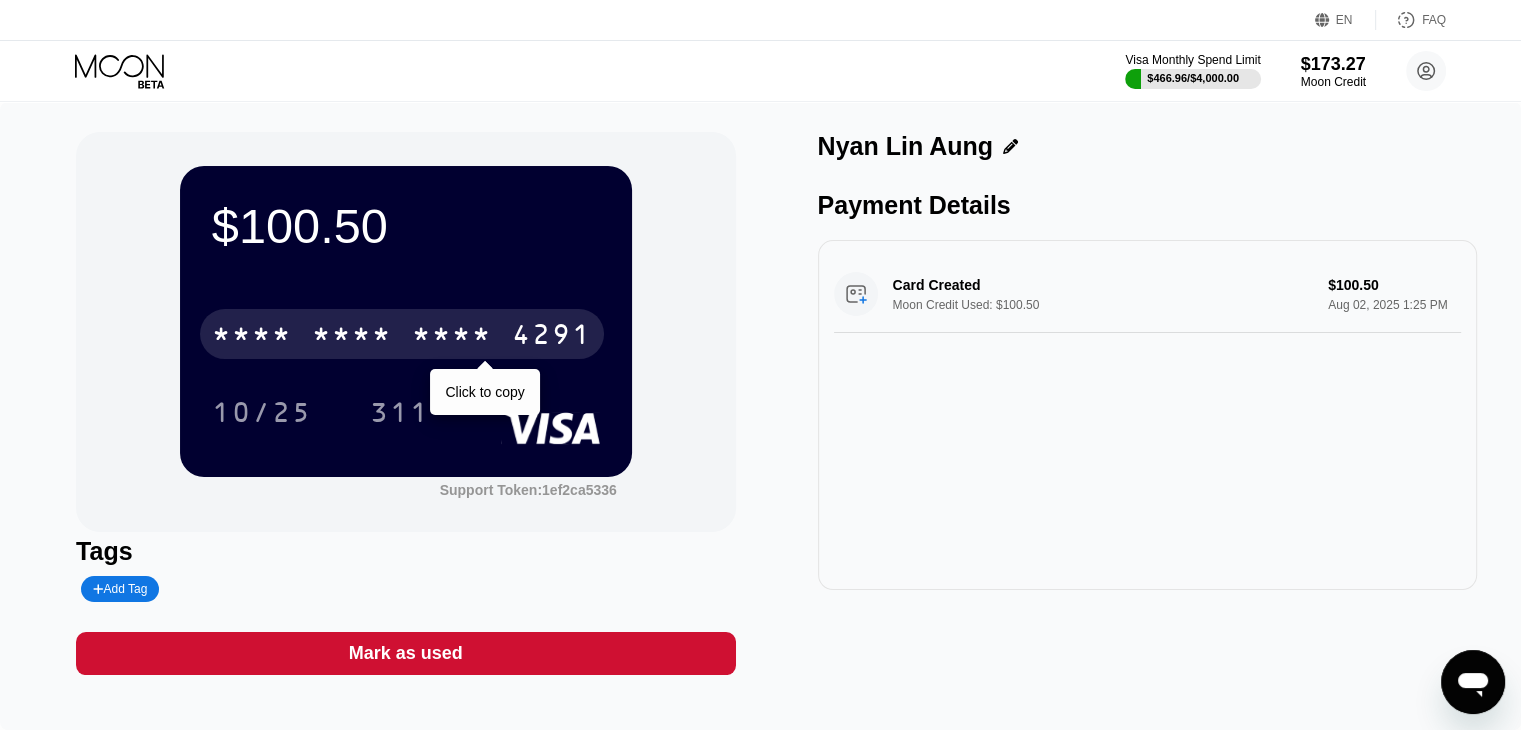click on "* * * *" at bounding box center (352, 337) 